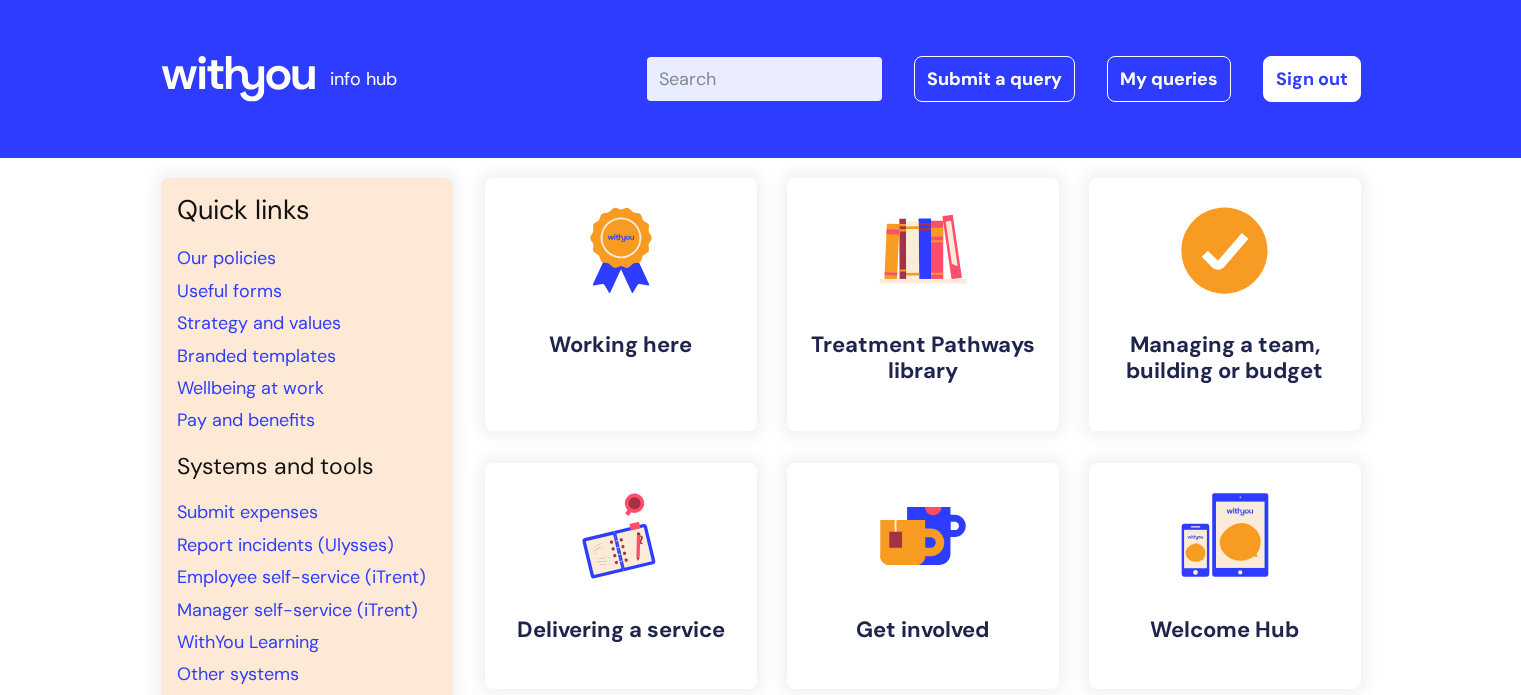 scroll, scrollTop: 0, scrollLeft: 0, axis: both 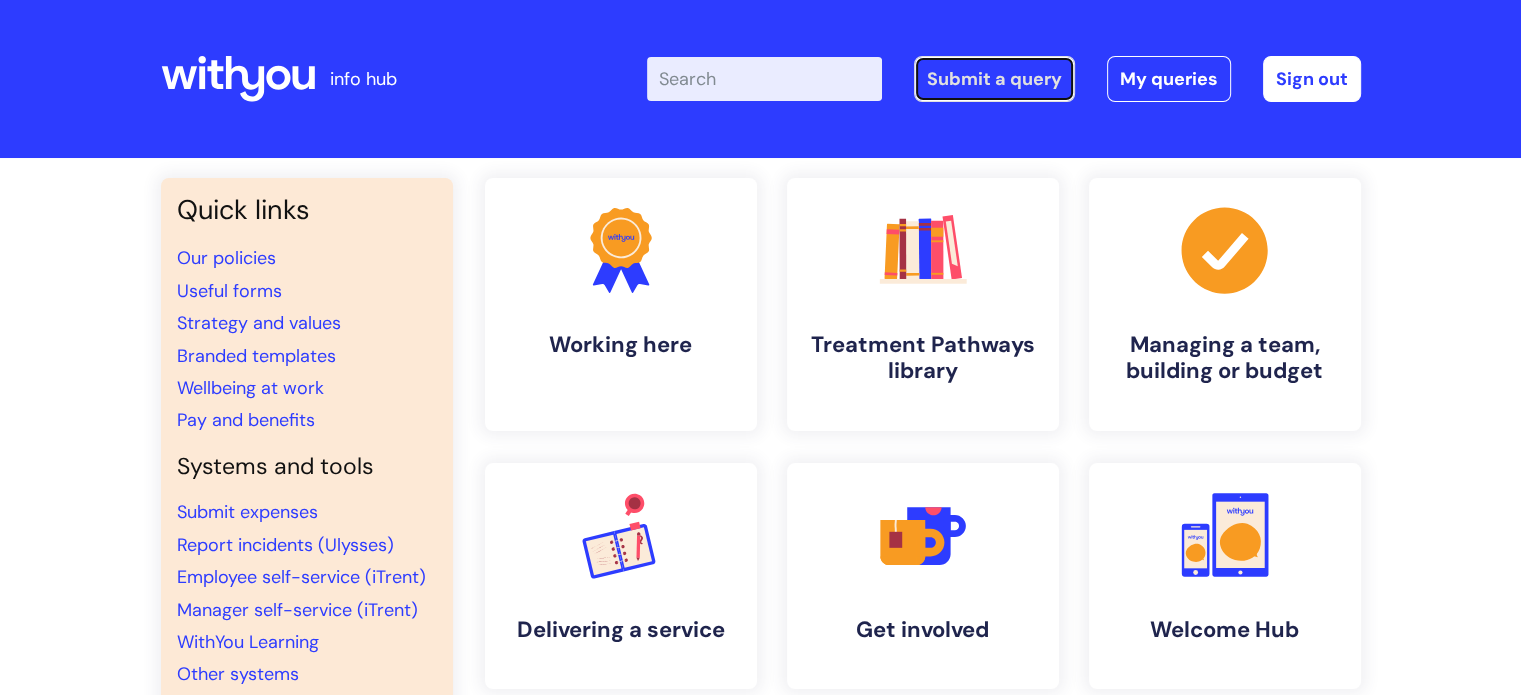 click on "Submit a query" at bounding box center (994, 79) 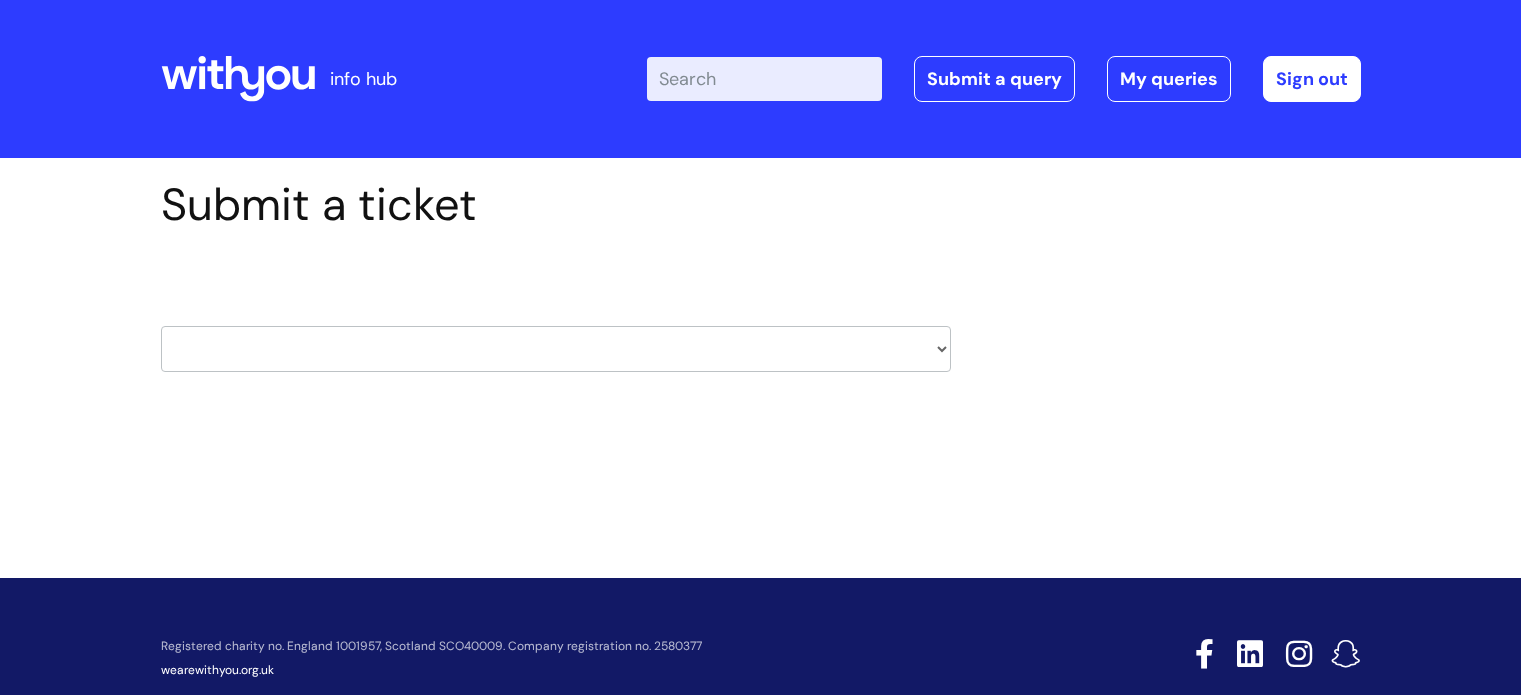scroll, scrollTop: 0, scrollLeft: 0, axis: both 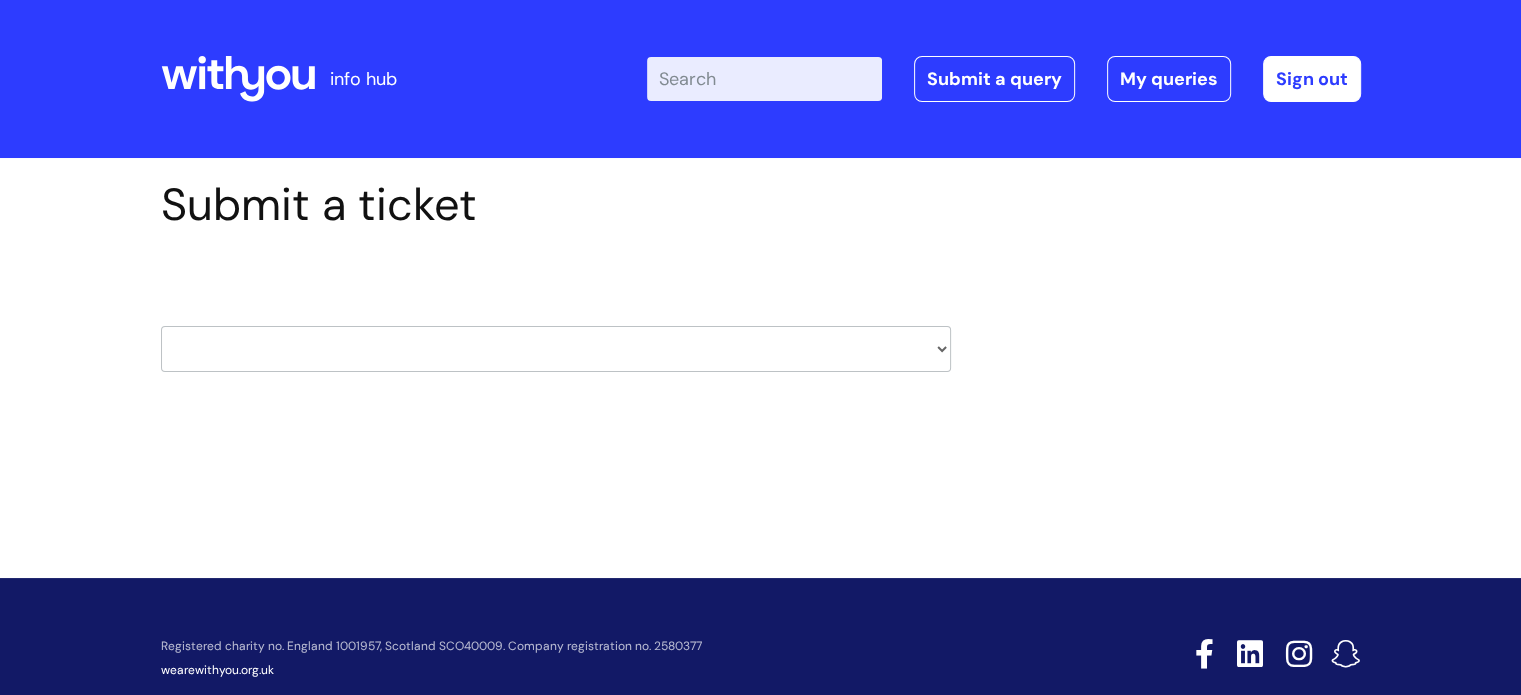 click on "HR / People
IT and Support
Clinical Drug Alerts
Finance Accounts
Data Support Team
Data Protection
External Communications
Learning and Development
Information Requests & Reports - Data Analysts
Insurance
Internal Communications
Pensions
Surrey NHS Talking Therapies
Payroll
Safeguarding" at bounding box center (556, 349) 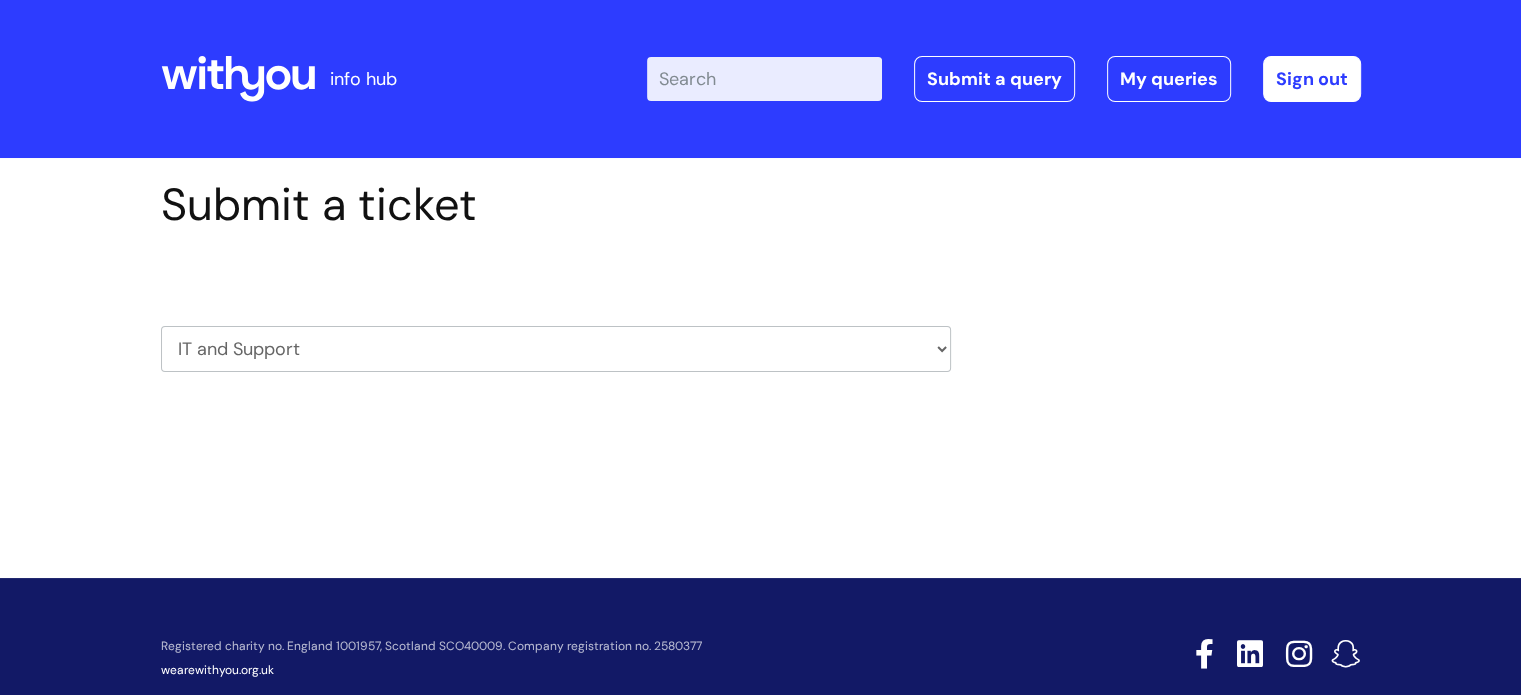 click on "HR / People
IT and Support
Clinical Drug Alerts
Finance Accounts
Data Support Team
Data Protection
External Communications
Learning and Development
Information Requests & Reports - Data Analysts
Insurance
Internal Communications
Pensions
Surrey NHS Talking Therapies
Payroll
Safeguarding" at bounding box center [556, 349] 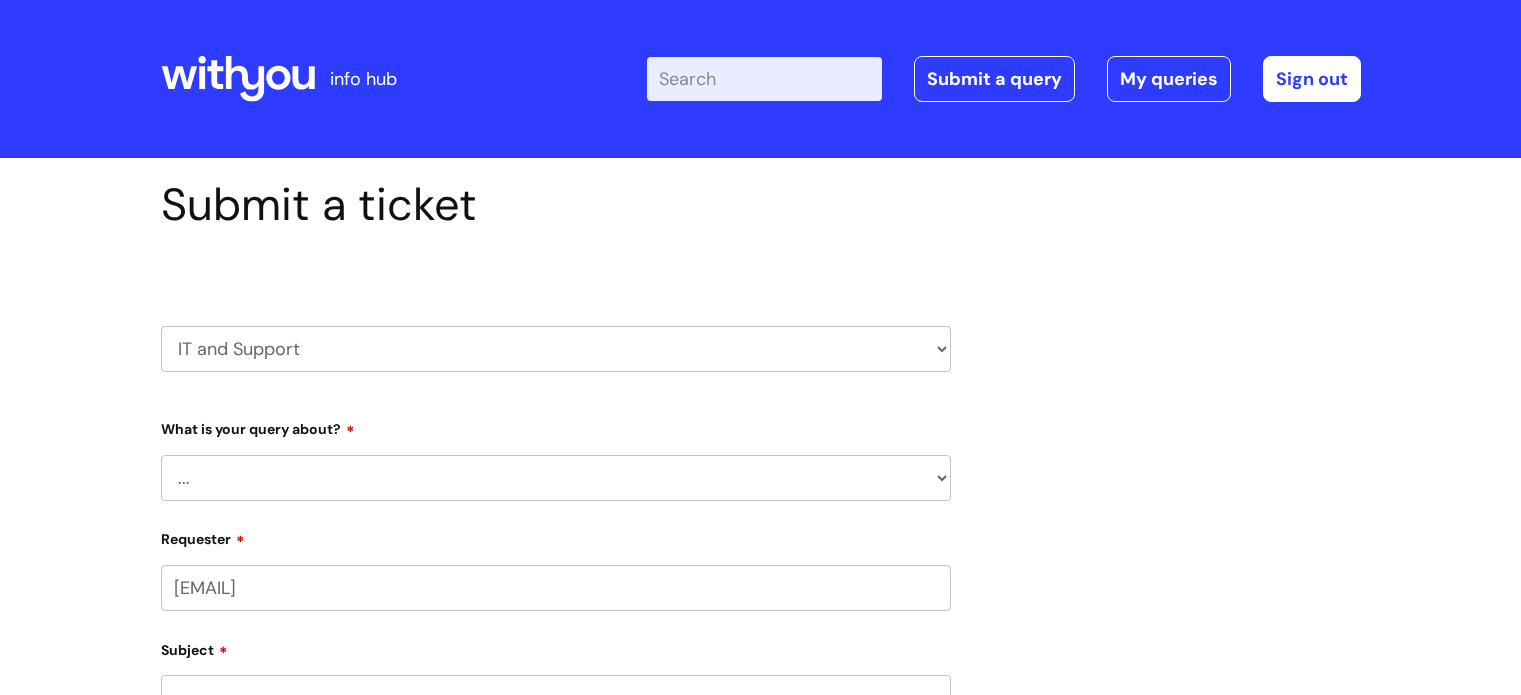 scroll, scrollTop: 0, scrollLeft: 0, axis: both 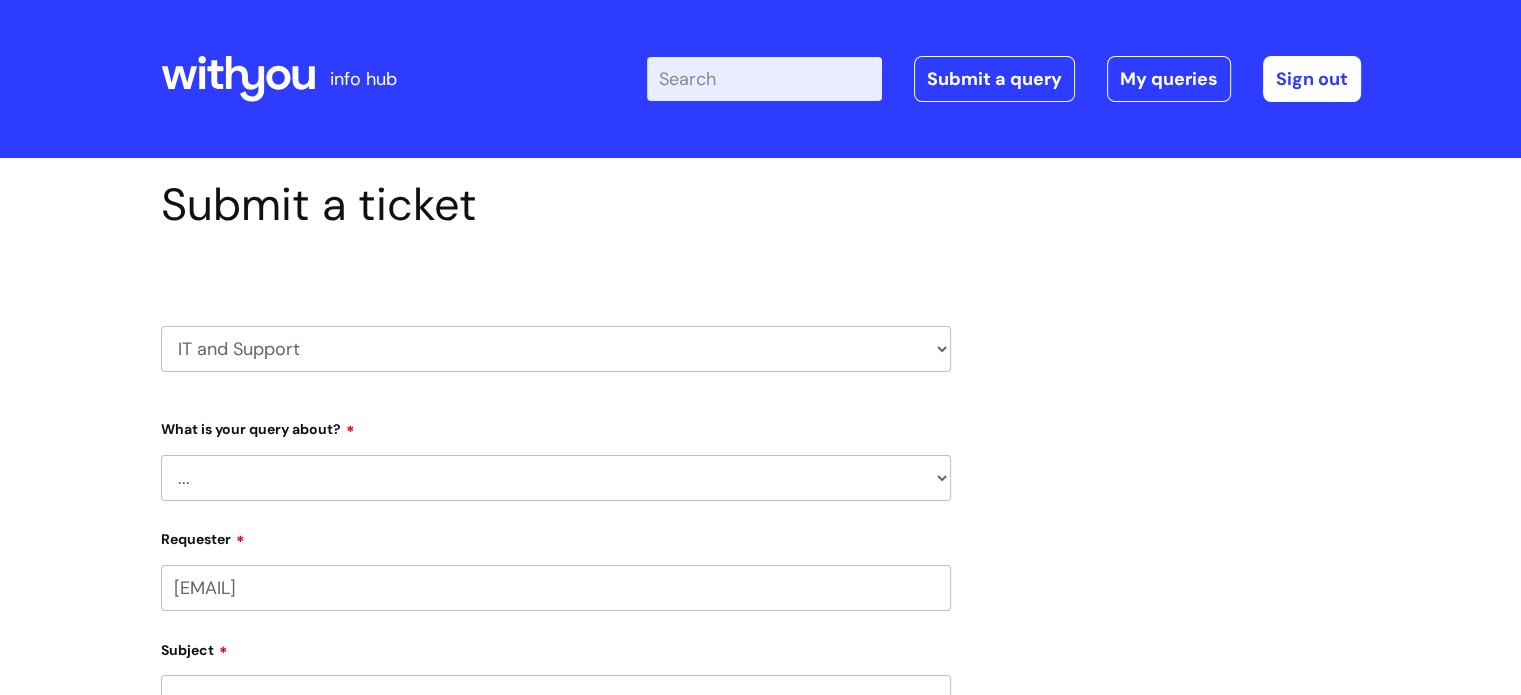 click on "...
Mobile Phone Reset & MFA
Accounts, Starters and Leavers
IT Hardware issue
I need help logging in
Printing & Scanning
Something Else
System/software" at bounding box center (556, 478) 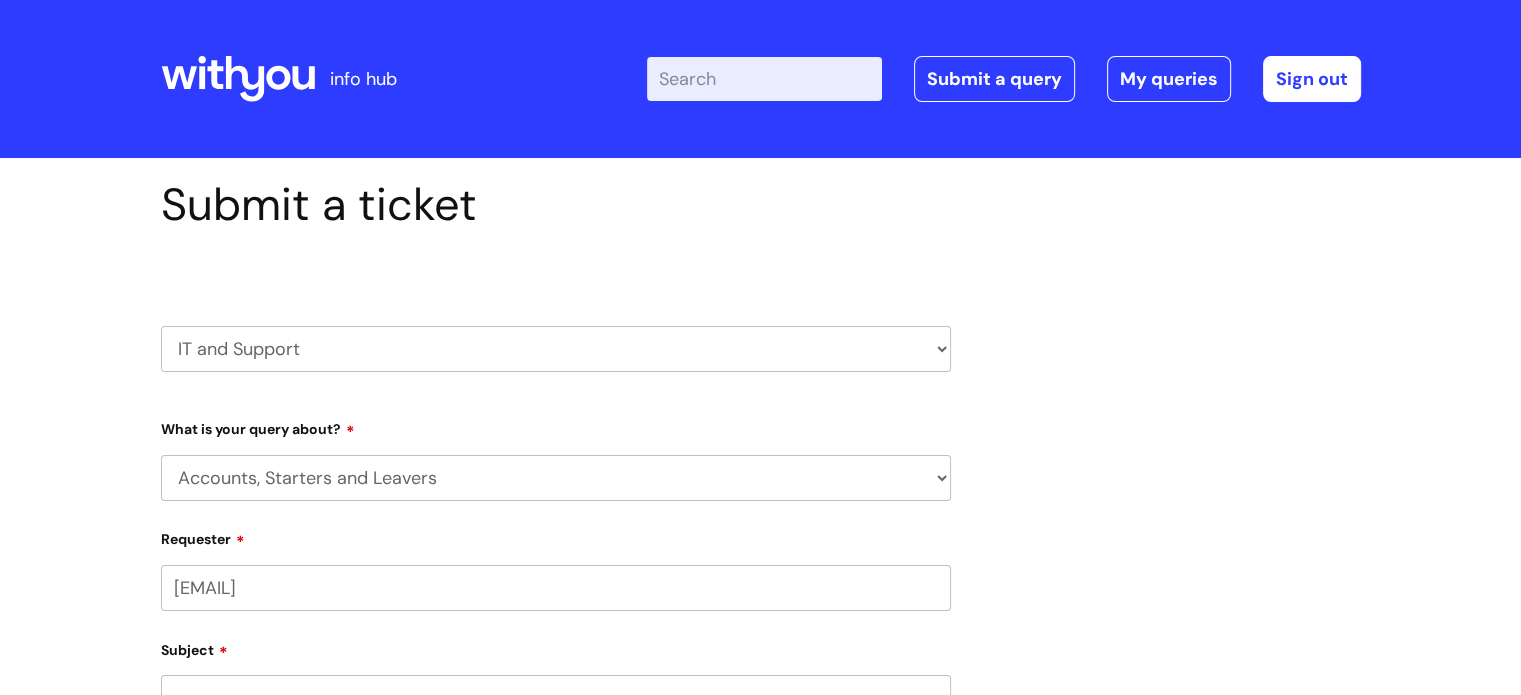 click on "...
Mobile Phone Reset & MFA
Accounts, Starters and Leavers
IT Hardware issue
I need help logging in
Printing & Scanning
Something Else
System/software" at bounding box center (556, 478) 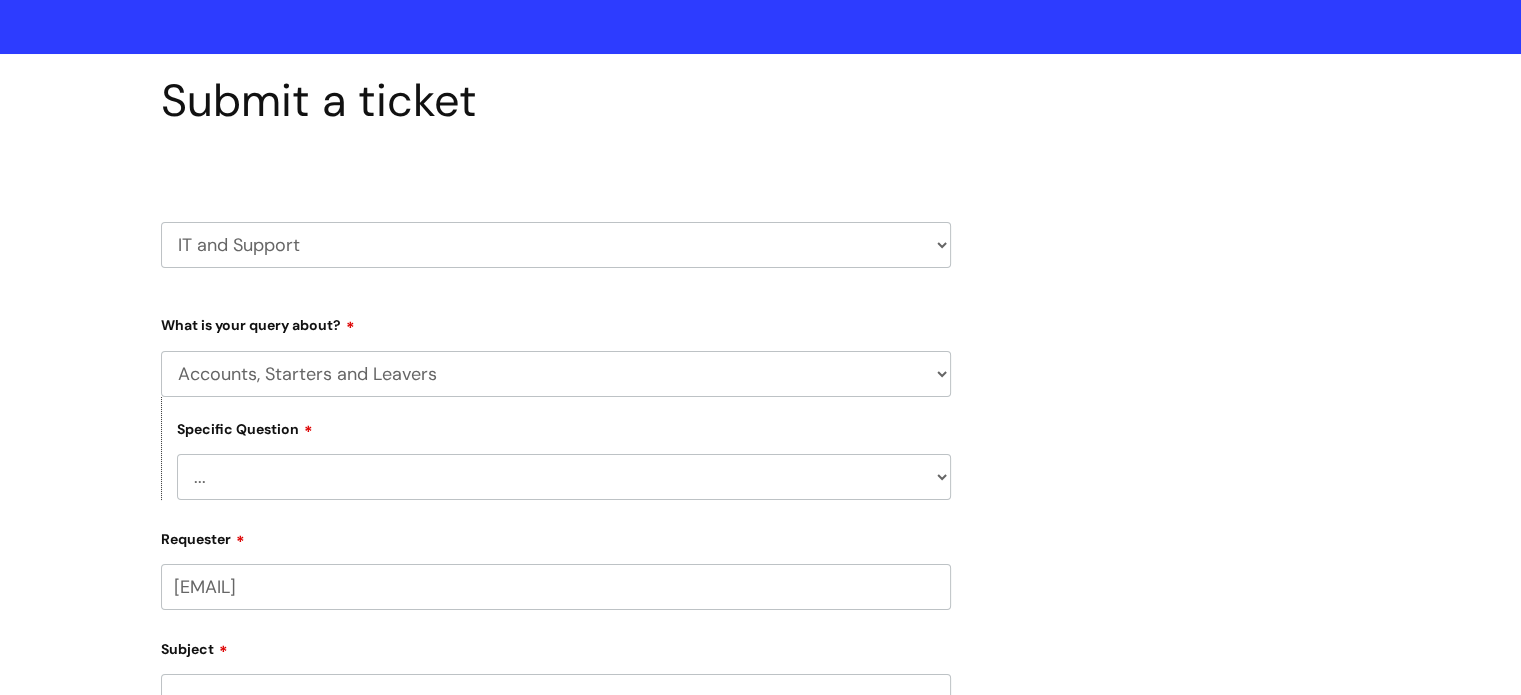scroll, scrollTop: 106, scrollLeft: 0, axis: vertical 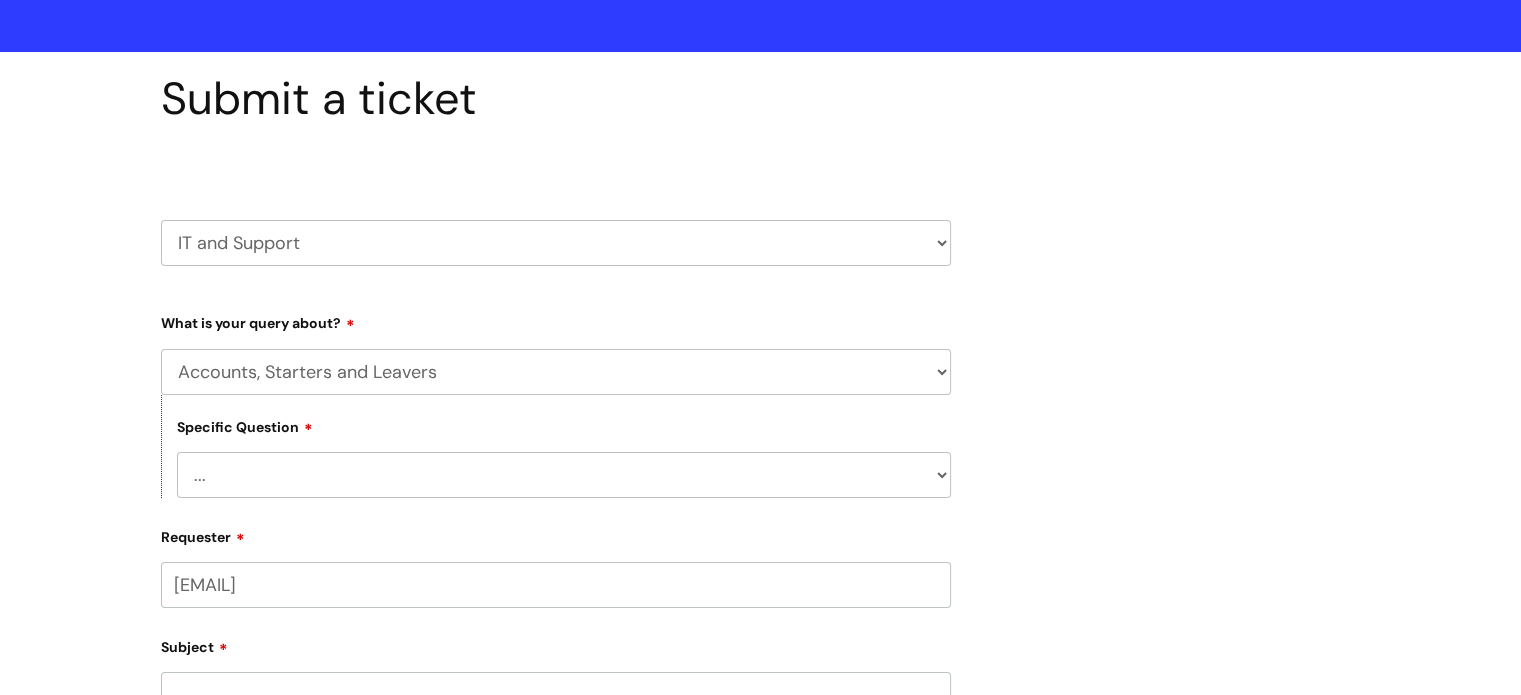 click on "... I have a new starter I have a leaver I need to make a change to an account I need some information about an account I have a question about a leaver" at bounding box center [564, 475] 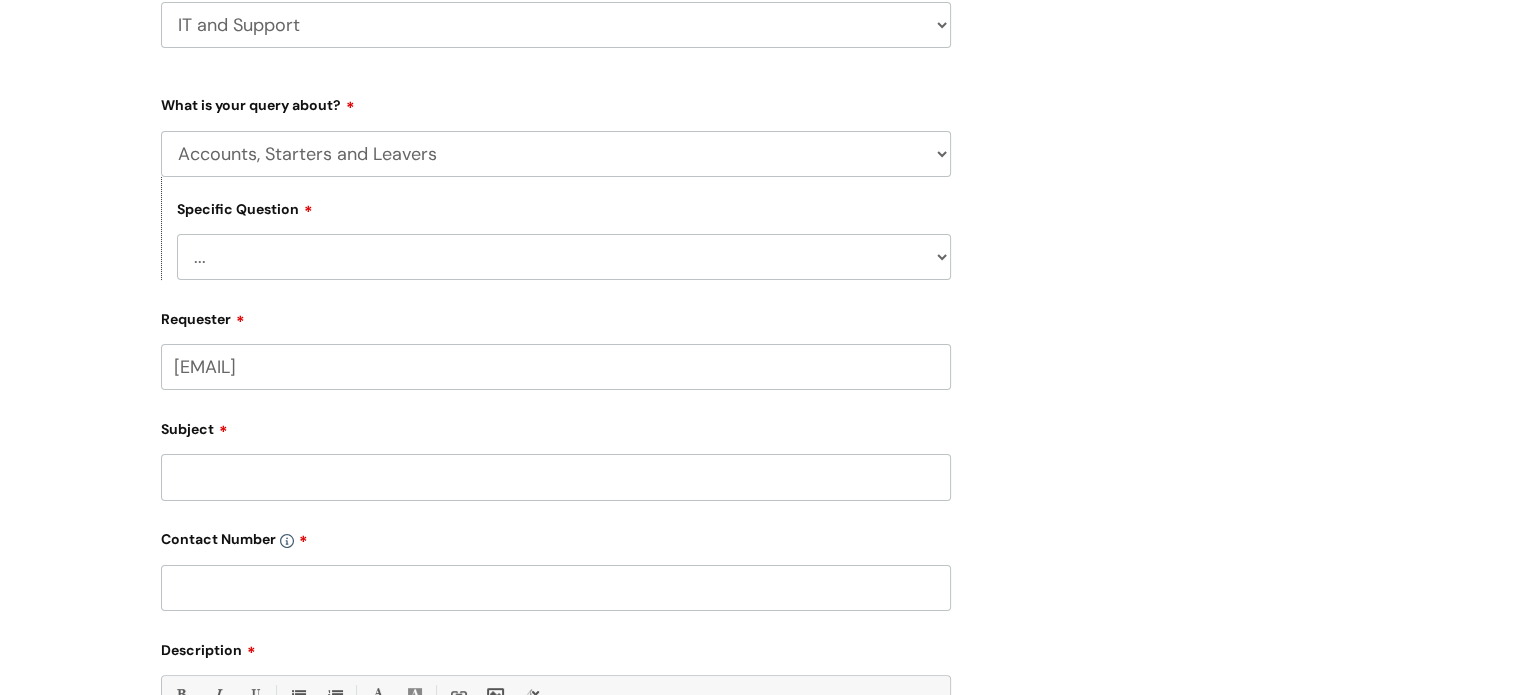 scroll, scrollTop: 324, scrollLeft: 0, axis: vertical 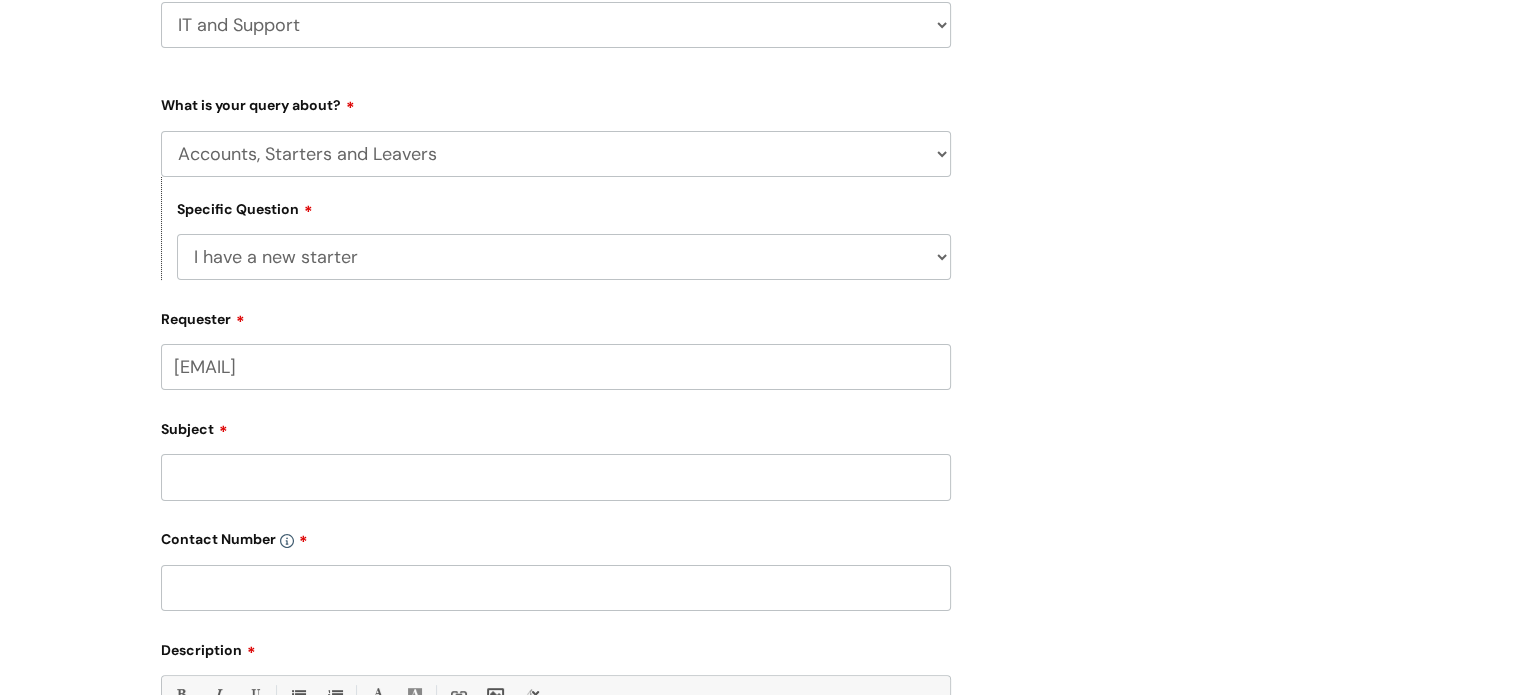 click on "... I have a new starter I have a leaver I need to make a change to an account I need some information about an account I have a question about a leaver" at bounding box center [564, 257] 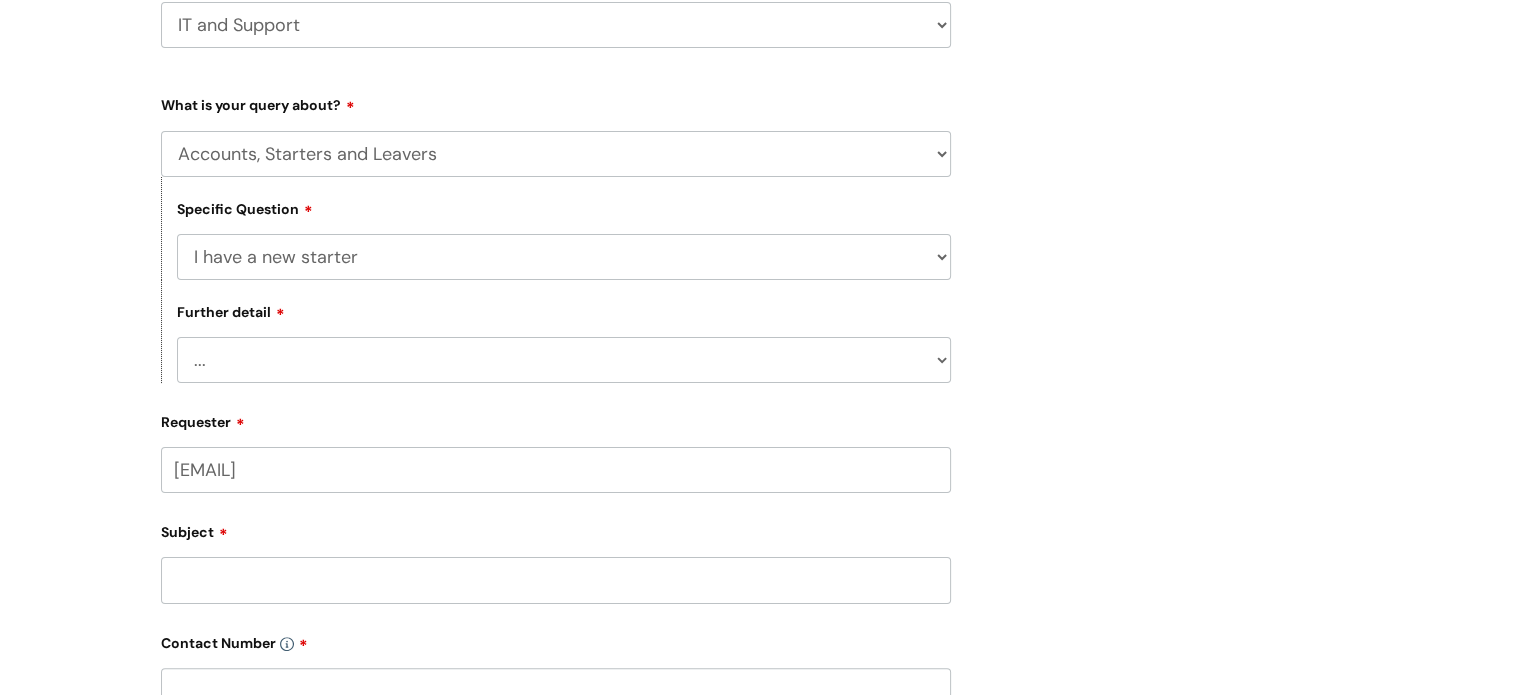 click on "... Can I have my new starter’s IT account details I need to amend the name, details or access of an account I’ve got a new starter - where is their equipment? Something else" at bounding box center [564, 360] 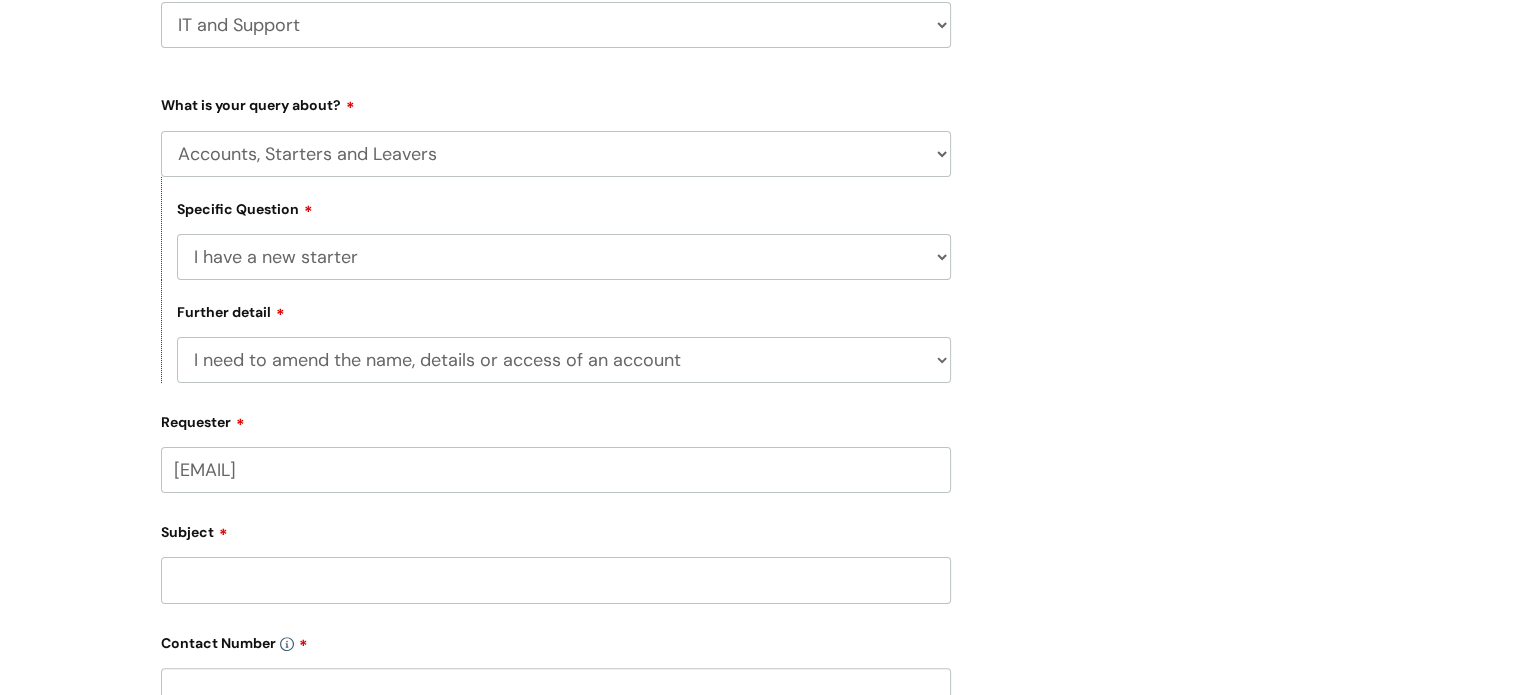 click on "... Can I have my new starter’s IT account details I need to amend the name, details or access of an account I’ve got a new starter - where is their equipment? Something else" at bounding box center (564, 360) 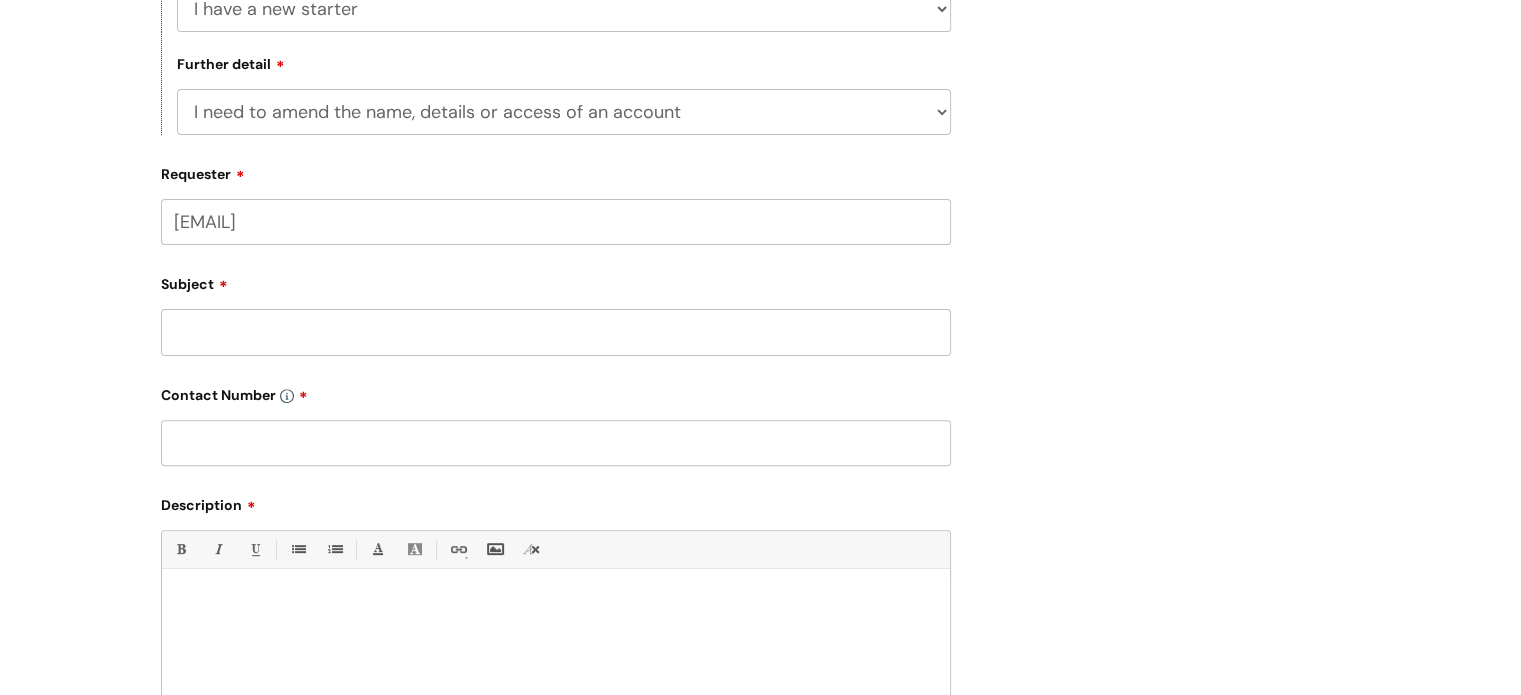 scroll, scrollTop: 574, scrollLeft: 0, axis: vertical 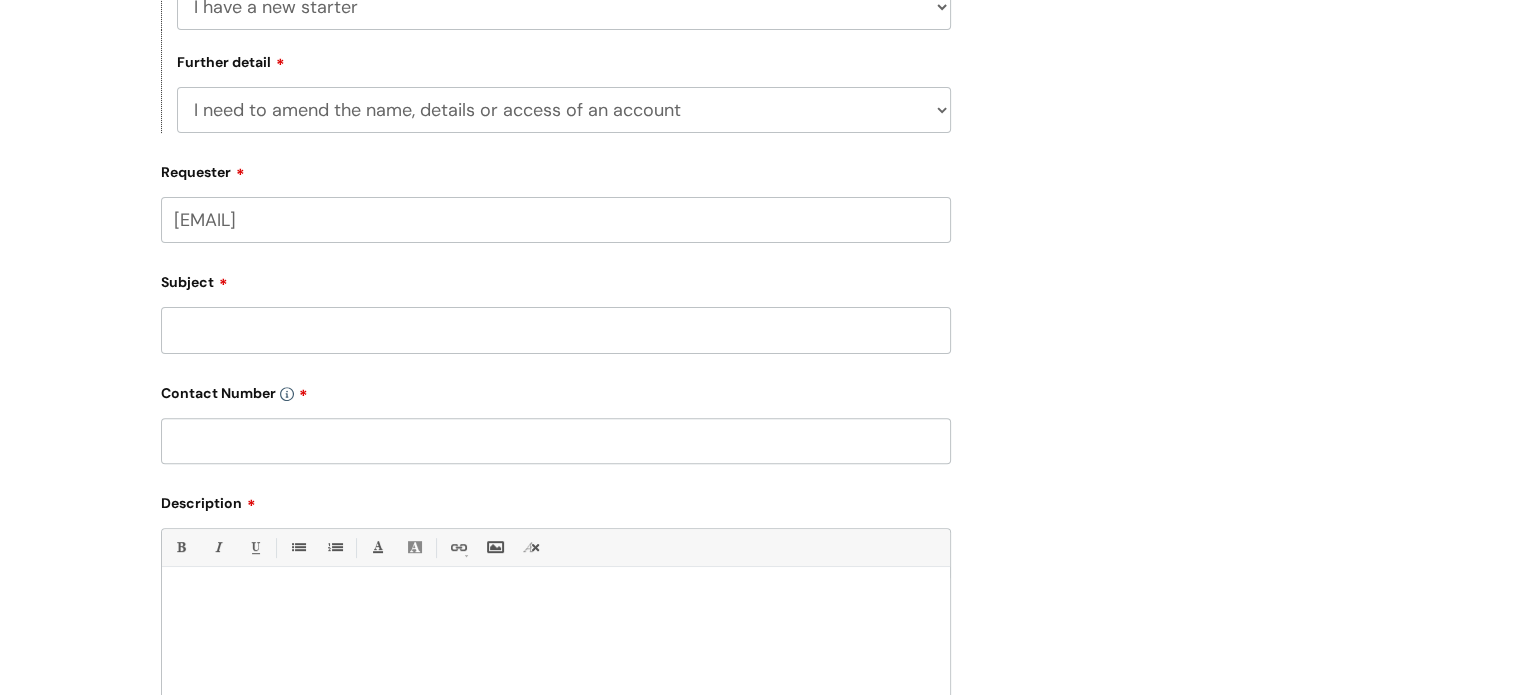 click on "Subject" at bounding box center [556, 330] 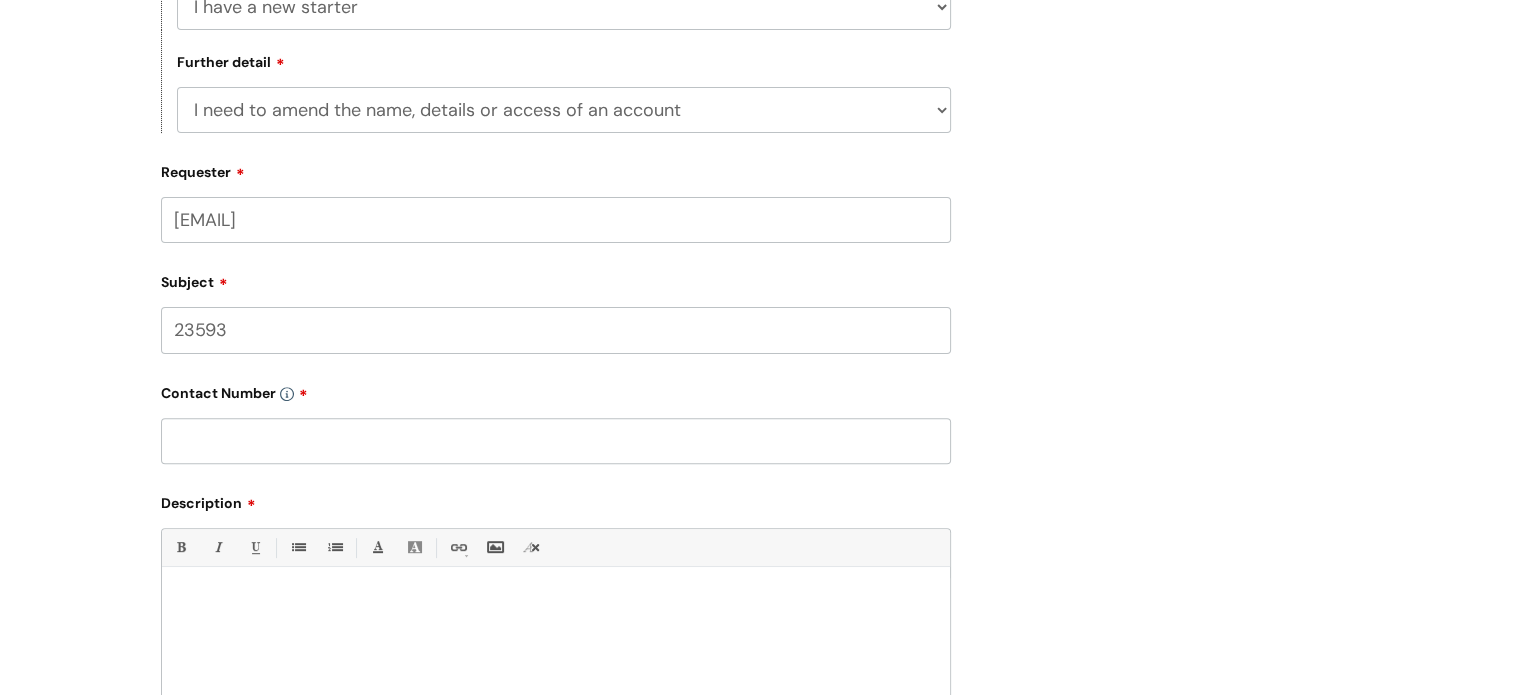 click on "23593" at bounding box center (556, 330) 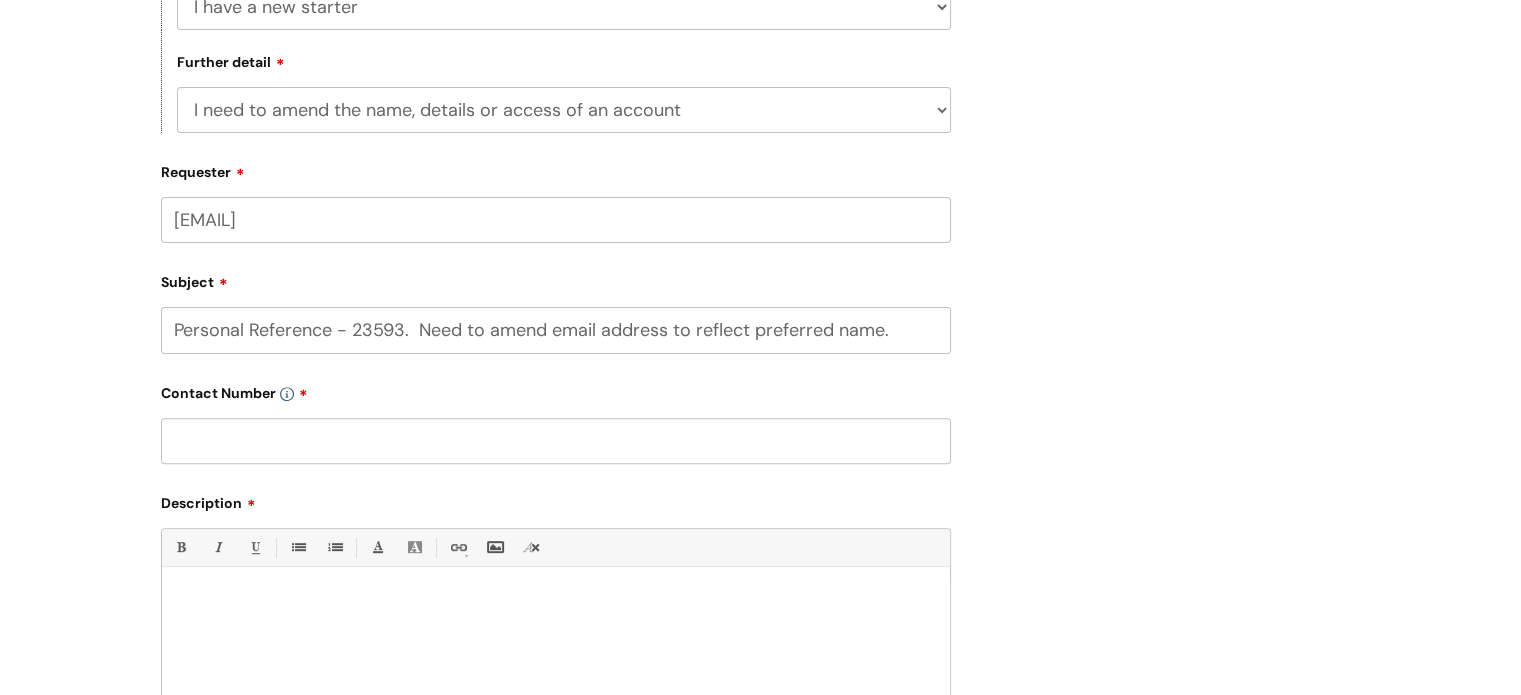 type on "Personal Reference - 23593.  Need to amend email address to reflect preferred name." 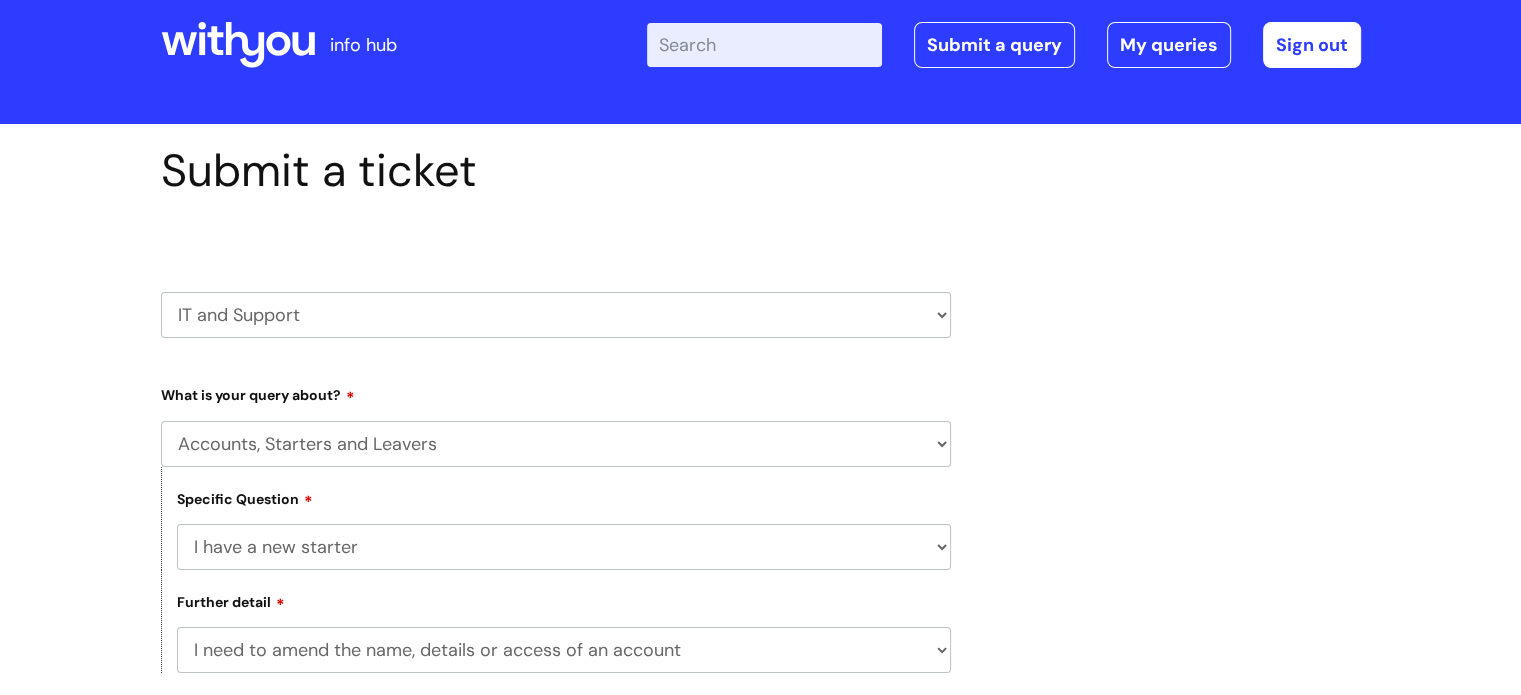 scroll, scrollTop: 0, scrollLeft: 0, axis: both 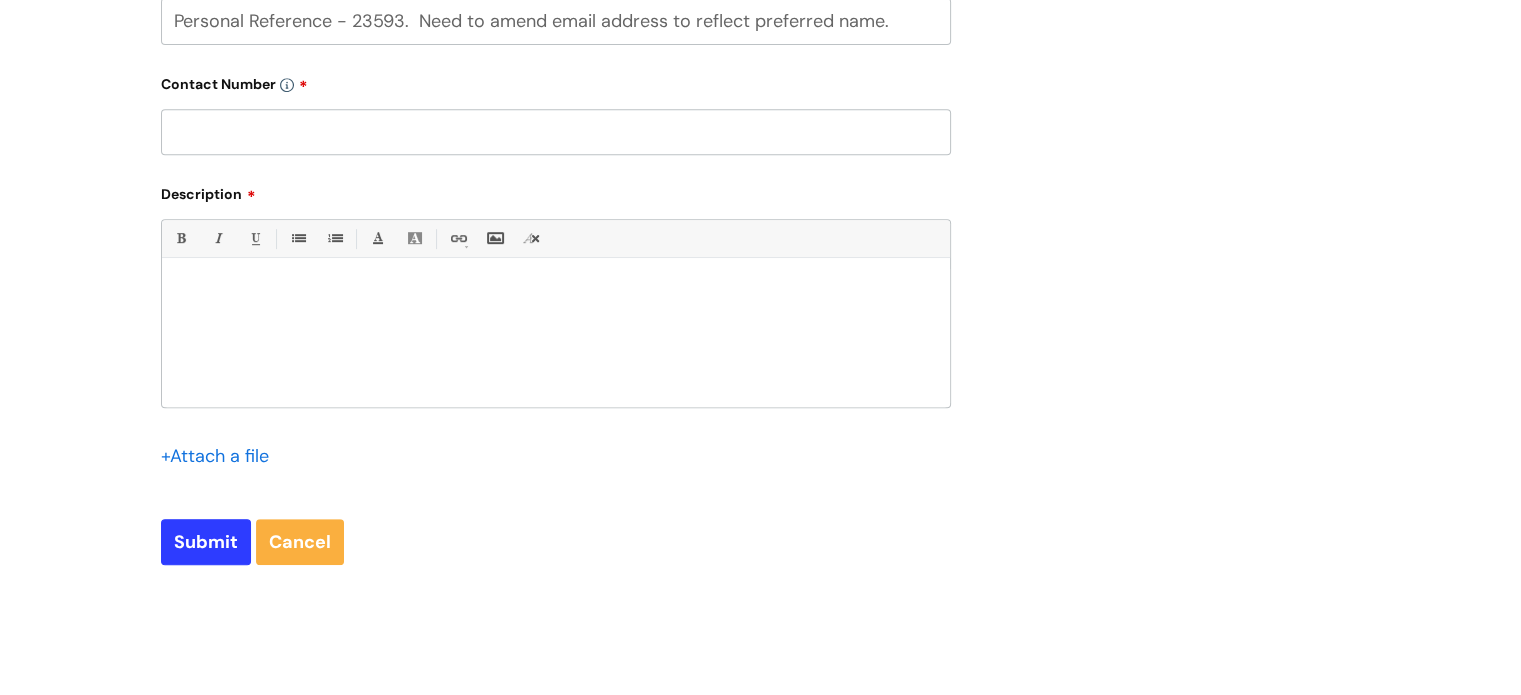 paste on "tel:+[PHONE]" 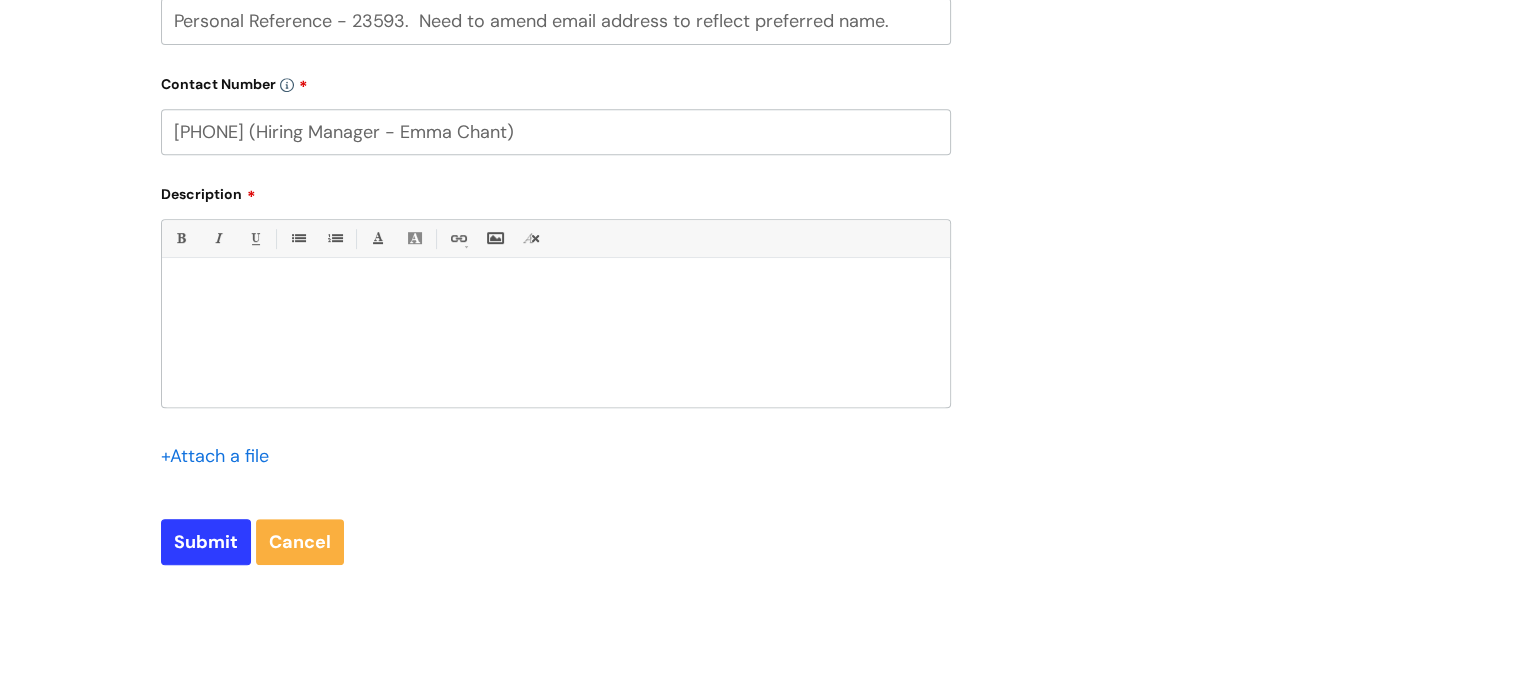 type on "[PHONE] (Hiring Manager - Emma Chant)" 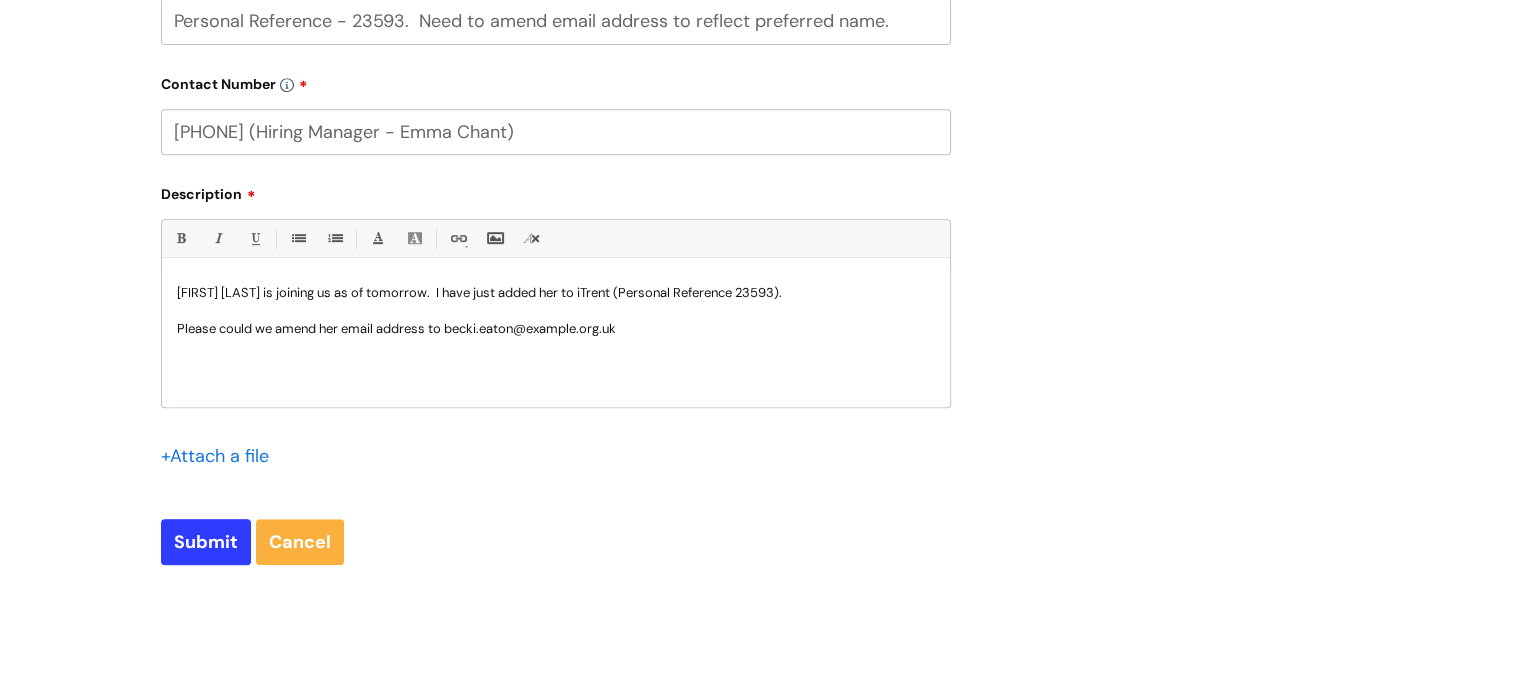 drag, startPoint x: 448, startPoint y: 332, endPoint x: 749, endPoint y: 326, distance: 301.05978 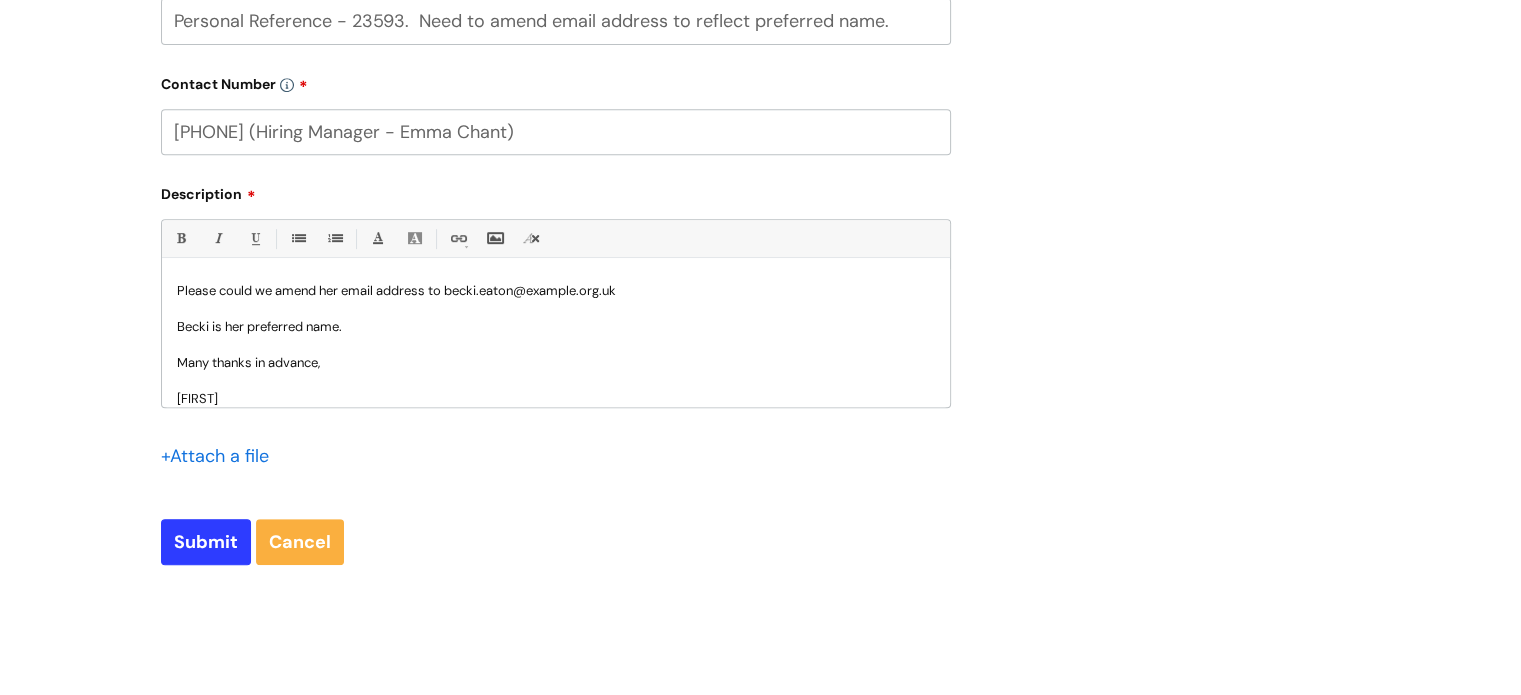 scroll, scrollTop: 0, scrollLeft: 0, axis: both 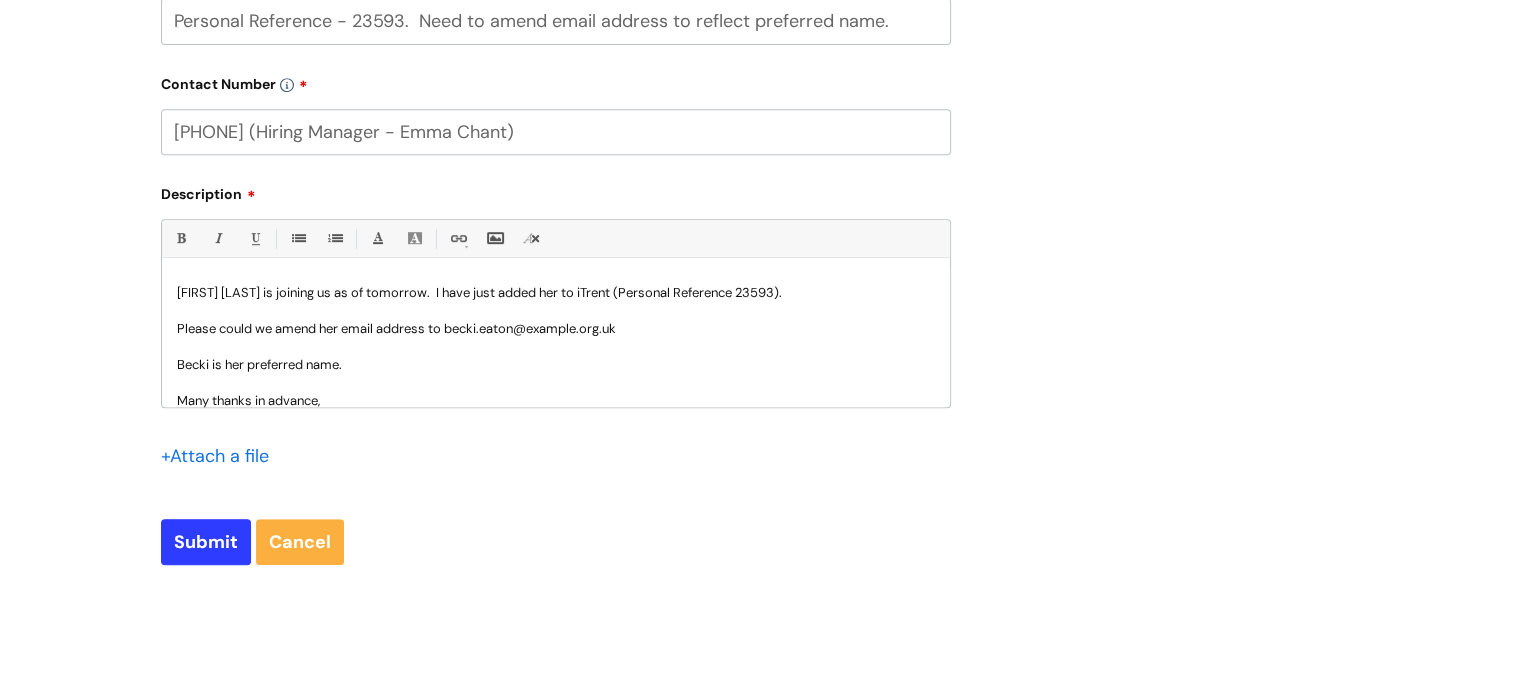 click on "[FIRST] [LAST] is joining us as of tomorrow.  I have just added her to iTrent (Personal Reference 23593)." at bounding box center (556, 293) 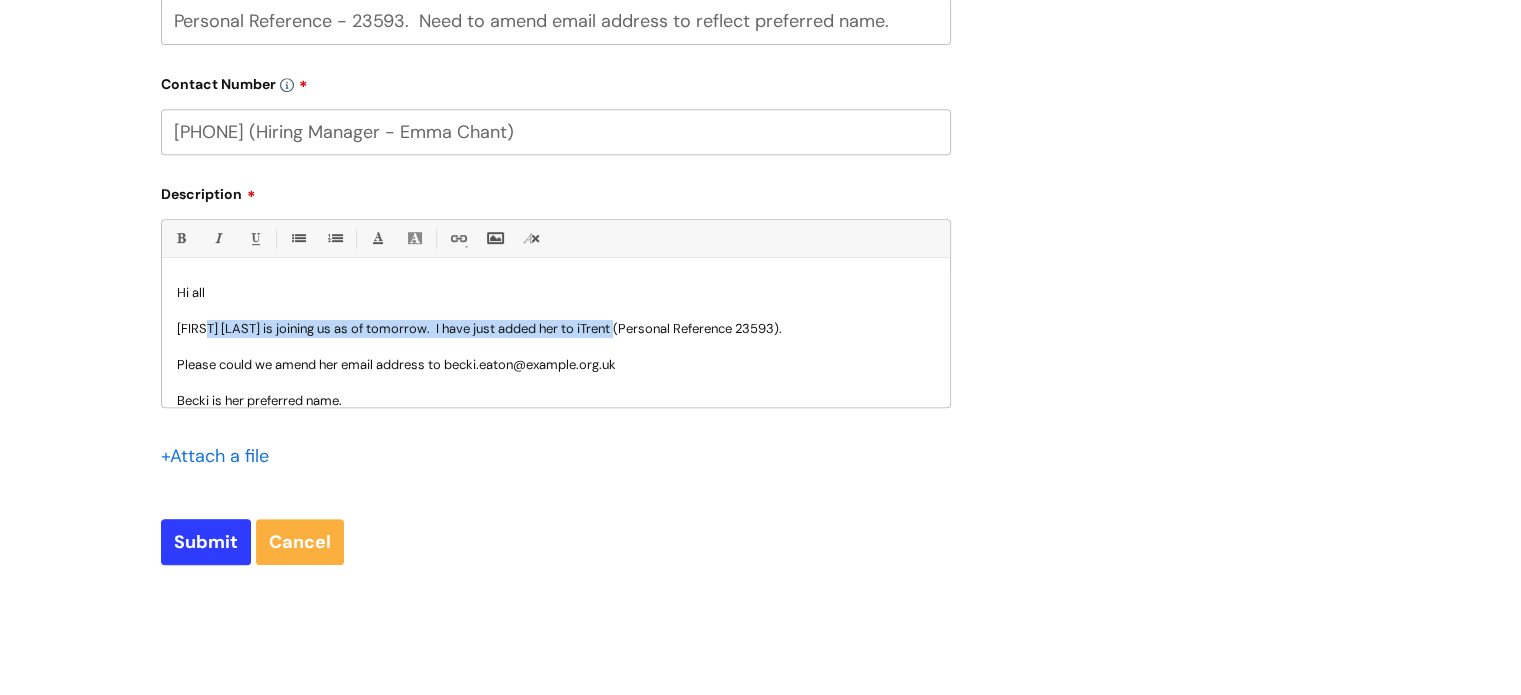 drag, startPoint x: 210, startPoint y: 330, endPoint x: 628, endPoint y: 332, distance: 418.0048 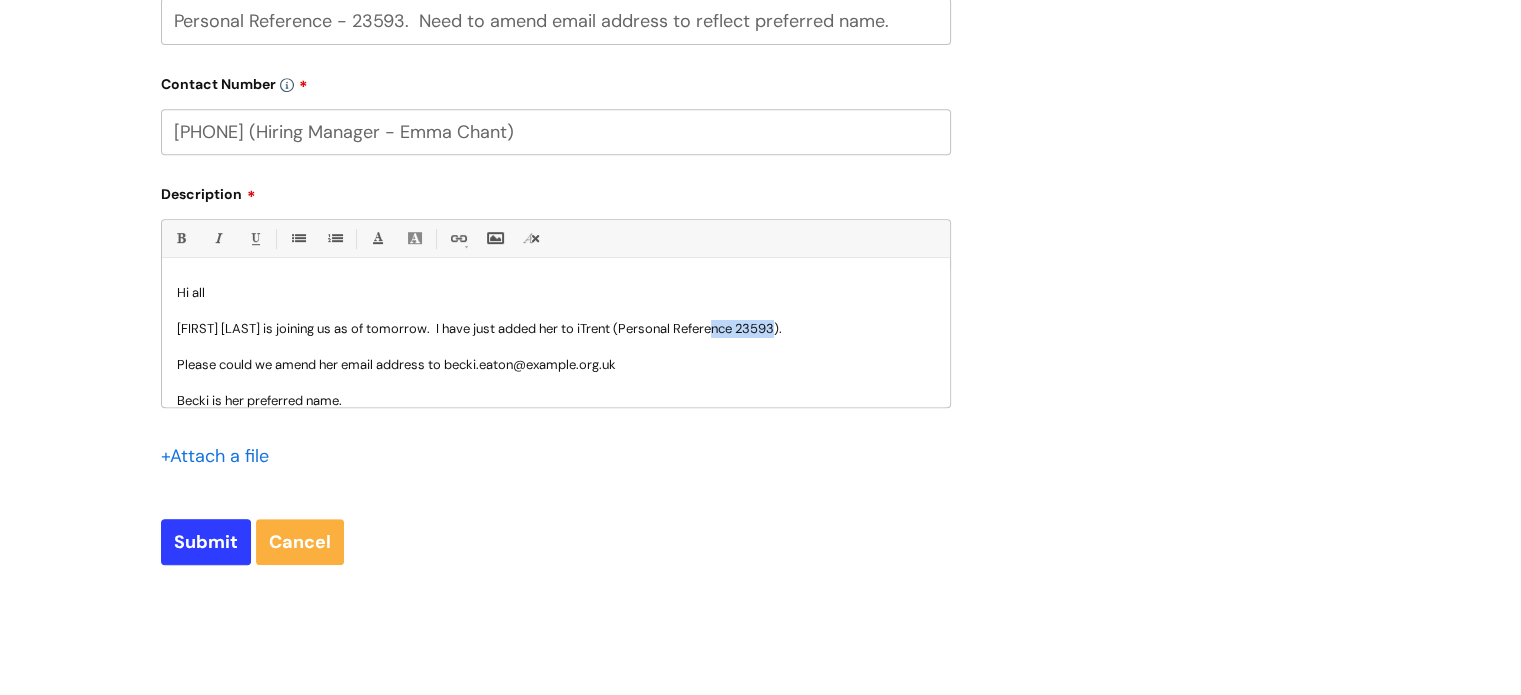 drag, startPoint x: 792, startPoint y: 332, endPoint x: 728, endPoint y: 322, distance: 64.77654 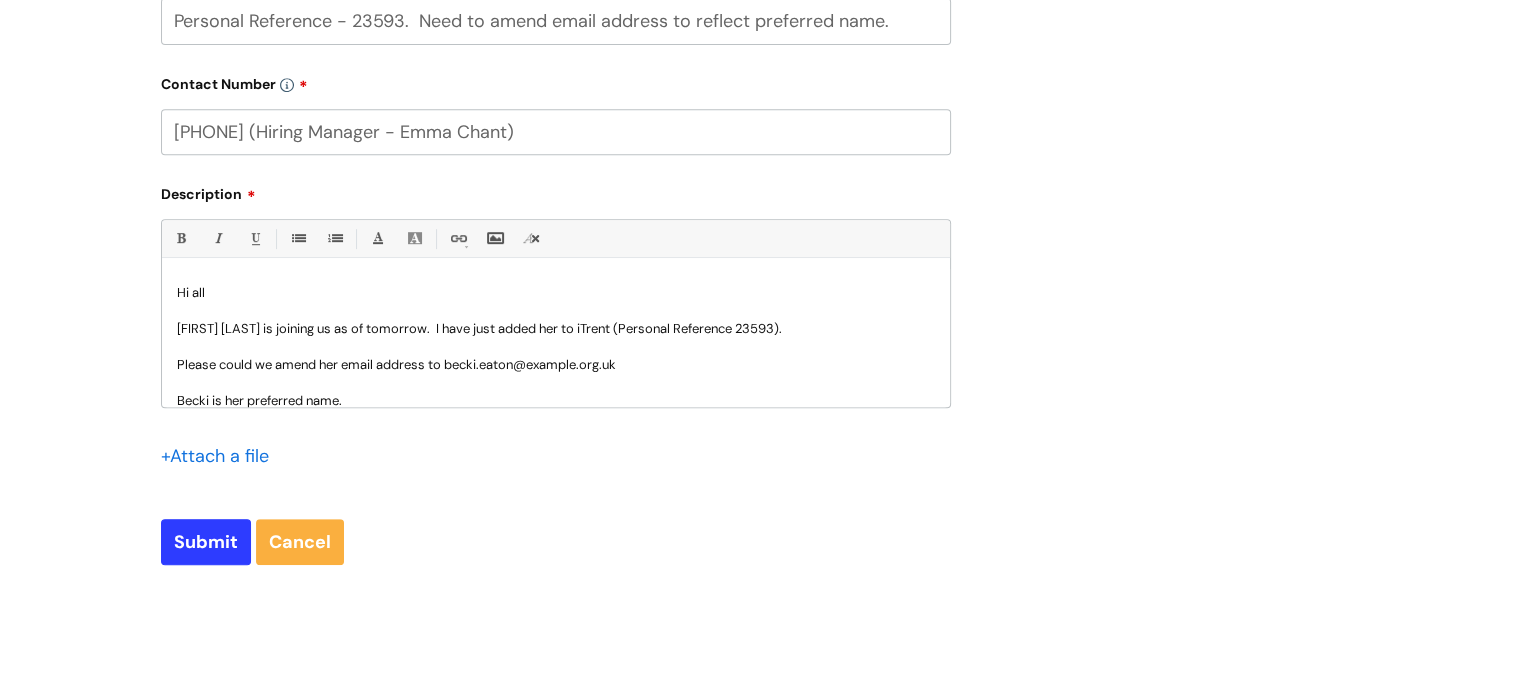 click on "Please could we amend her email address to becki.eaton@example.org.uk" at bounding box center (556, 365) 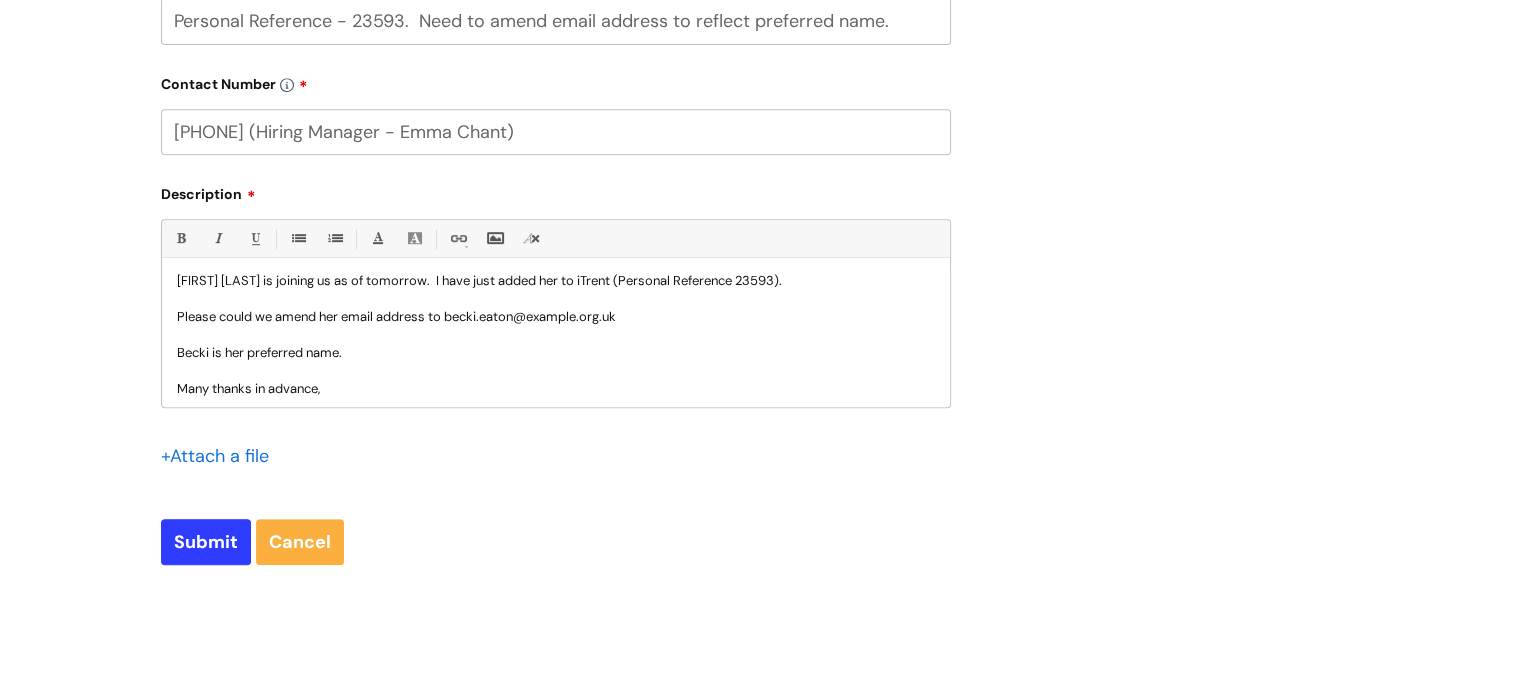 scroll, scrollTop: 89, scrollLeft: 0, axis: vertical 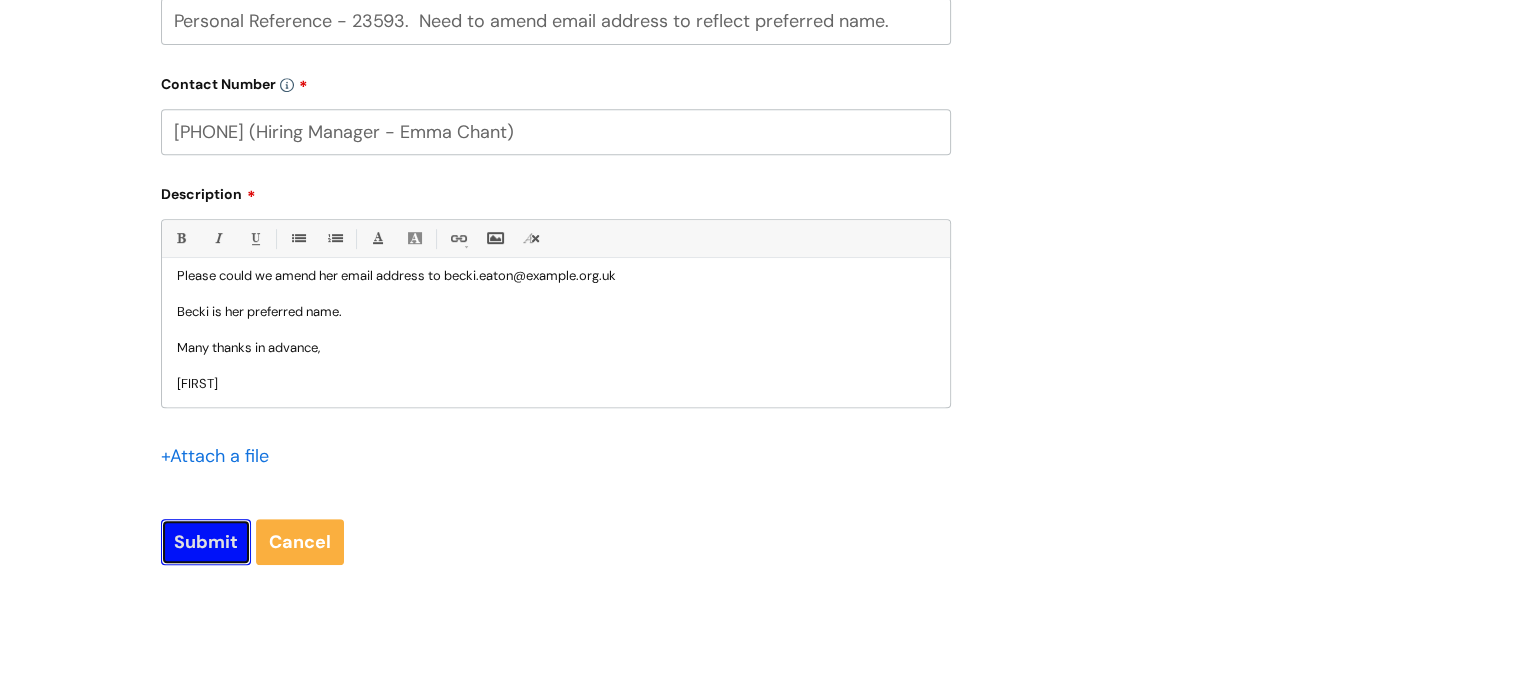click on "Submit" at bounding box center [206, 542] 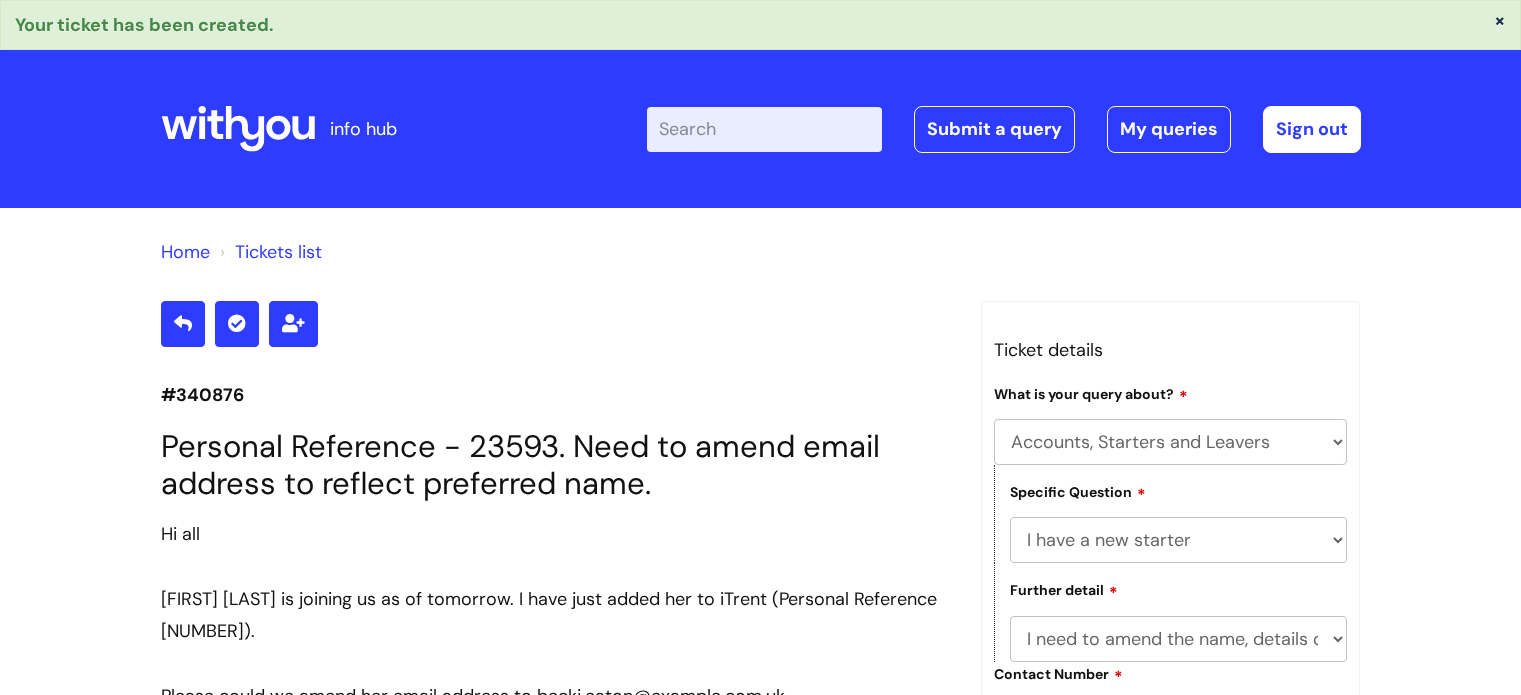 select on "Accounts, Starters and Leavers" 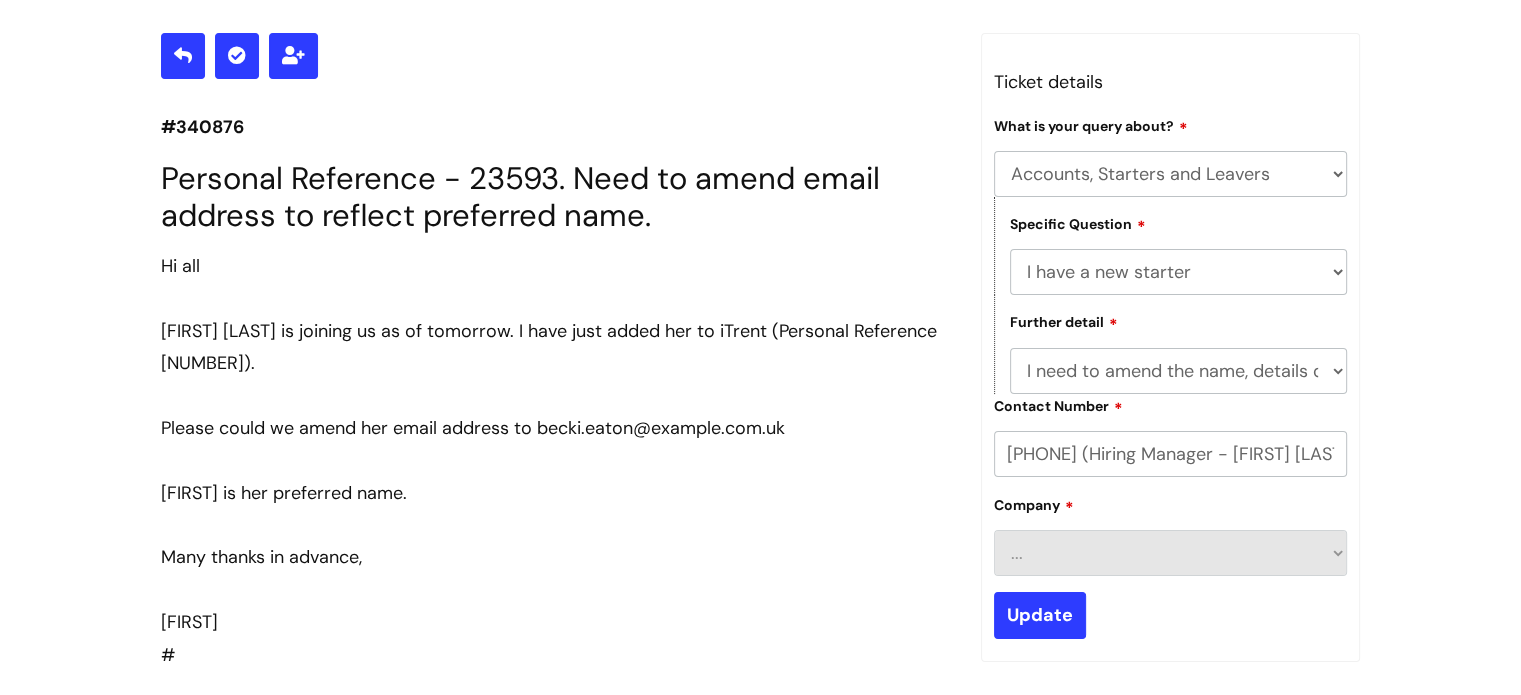 scroll, scrollTop: 0, scrollLeft: 0, axis: both 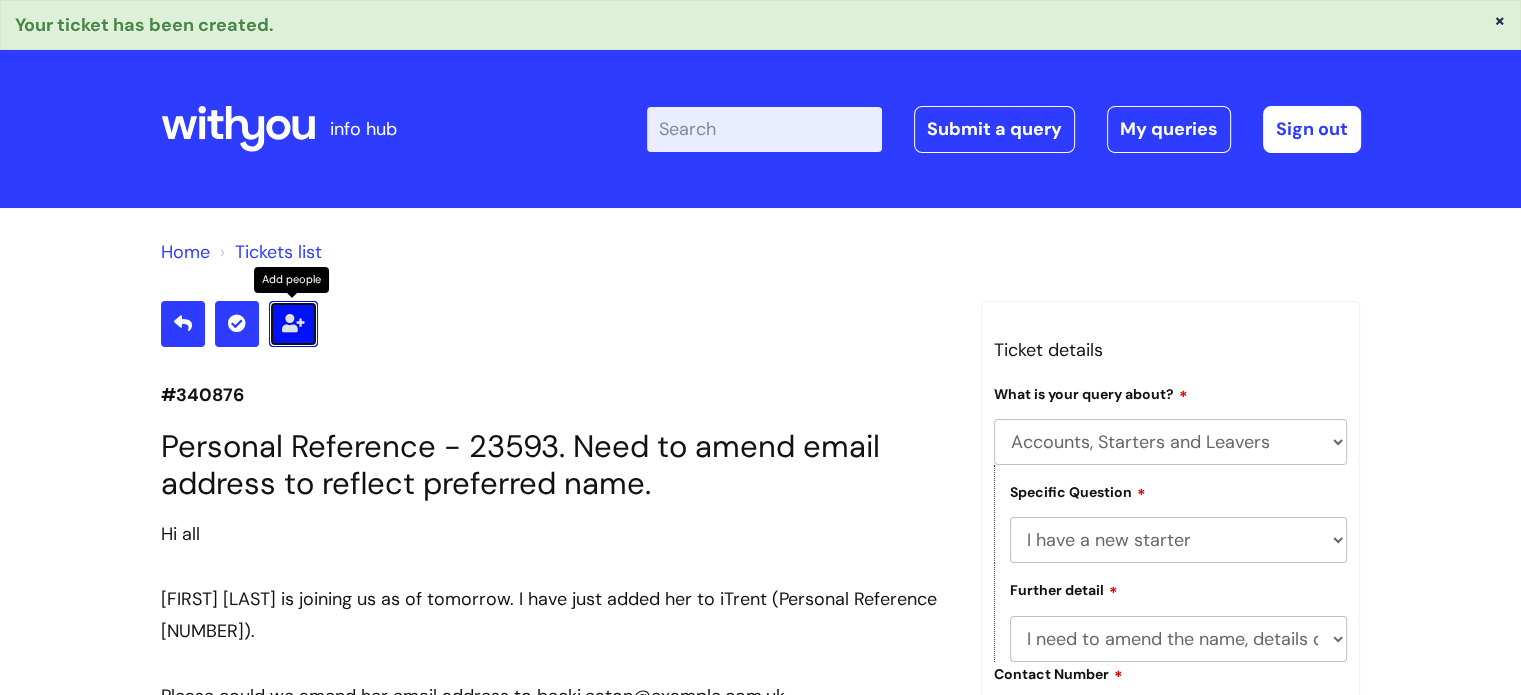 click at bounding box center (293, 324) 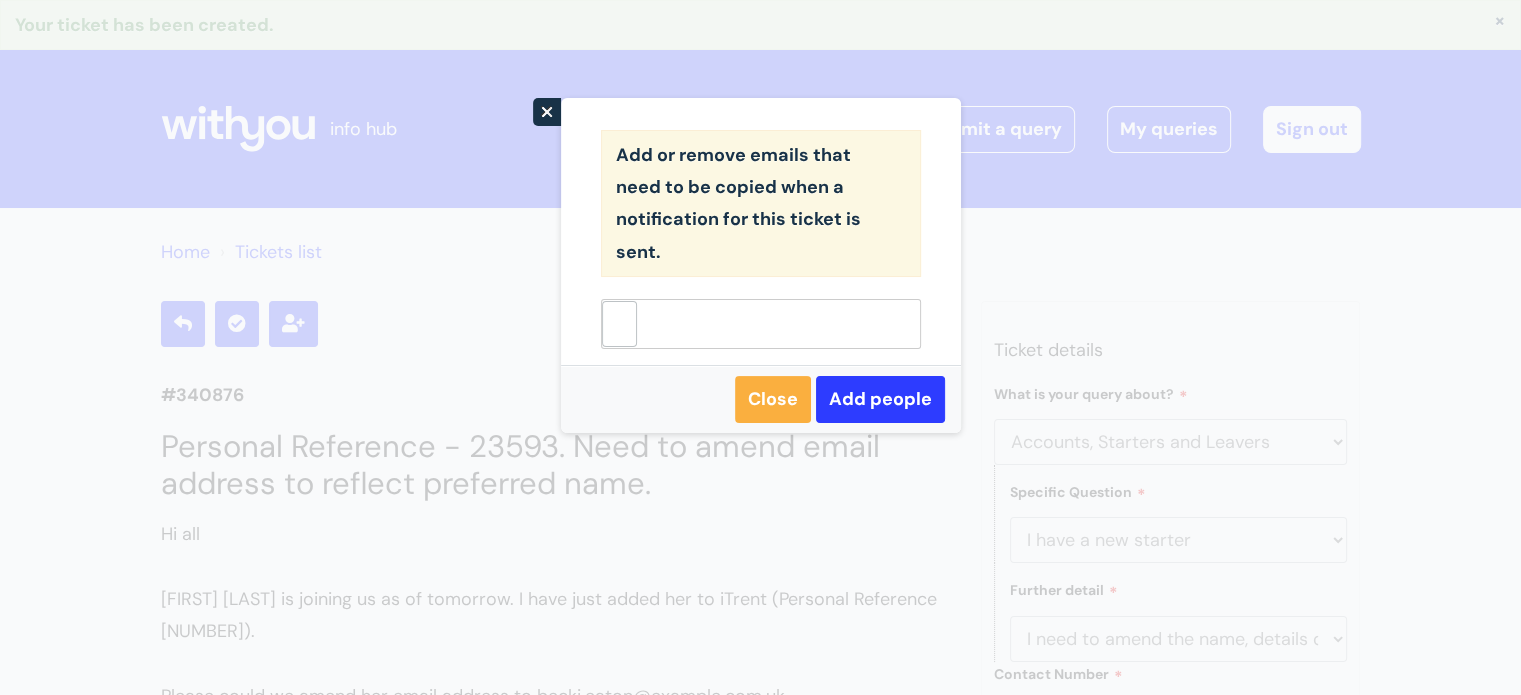 click at bounding box center (620, 324) 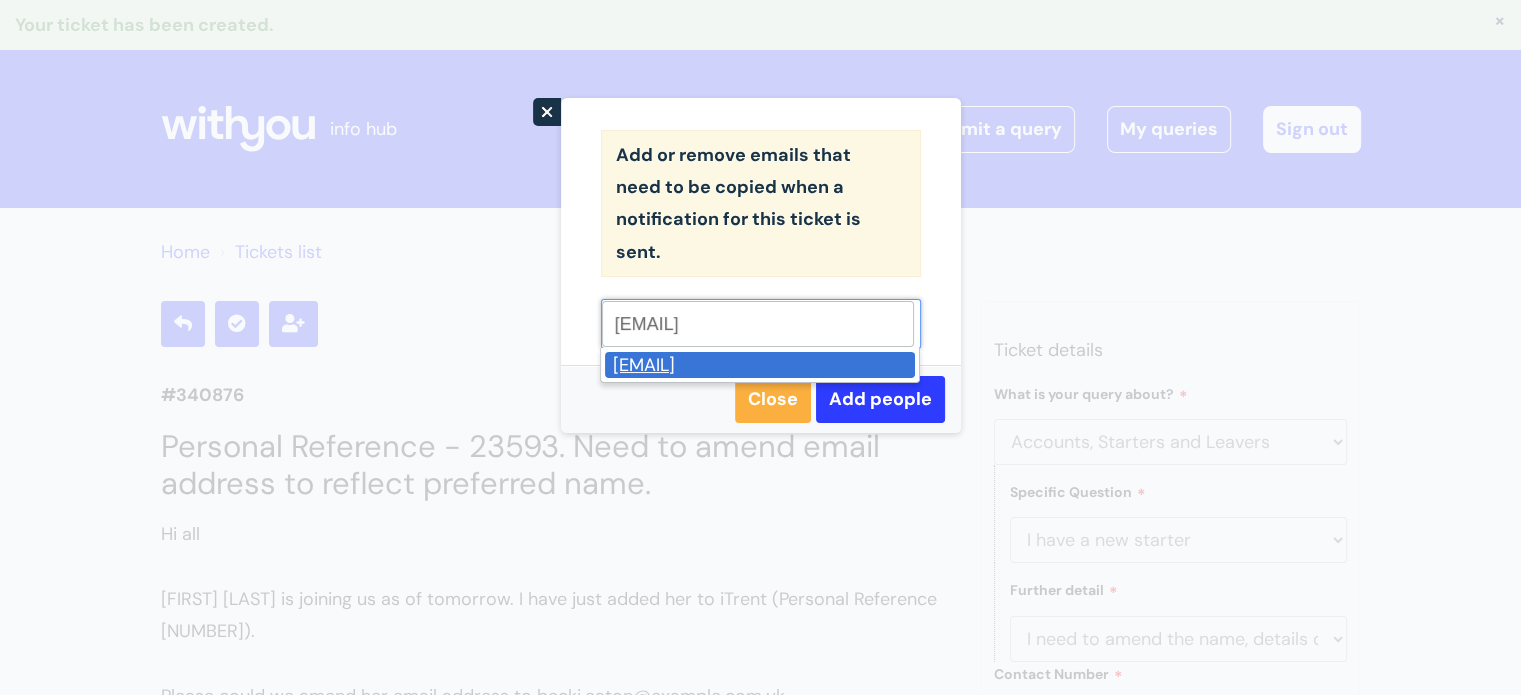 type on "emma.chant@wearewithyou.or.uk" 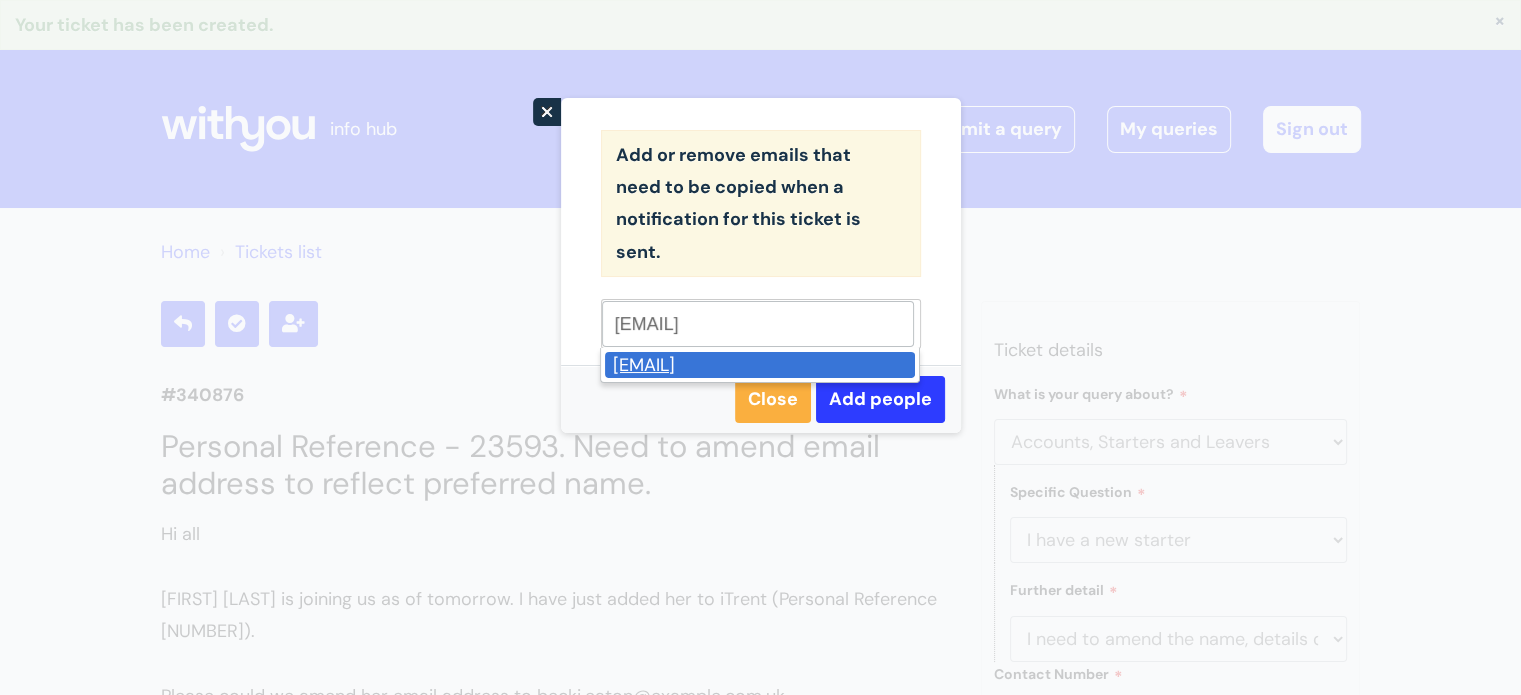 type 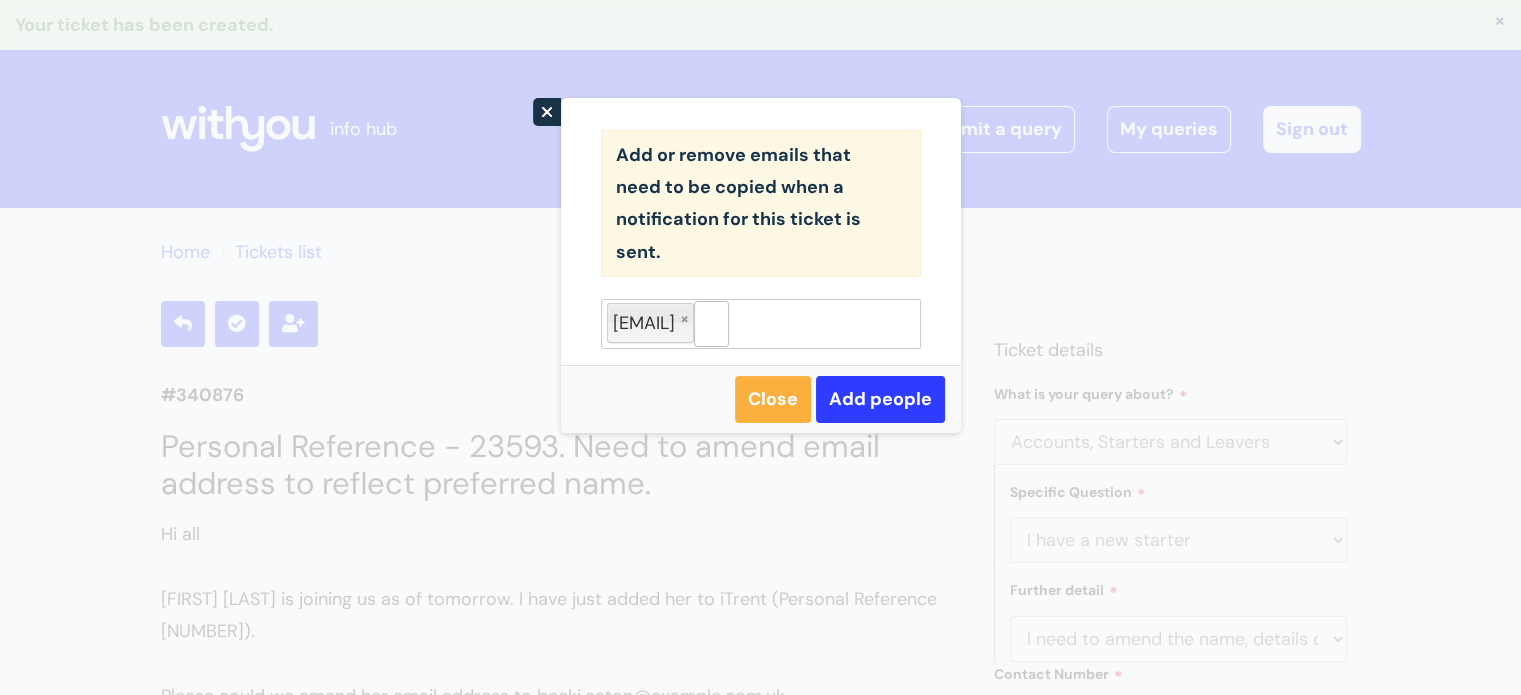 click on "emma.chant@wearewithyou.or.uk" at bounding box center [644, 323] 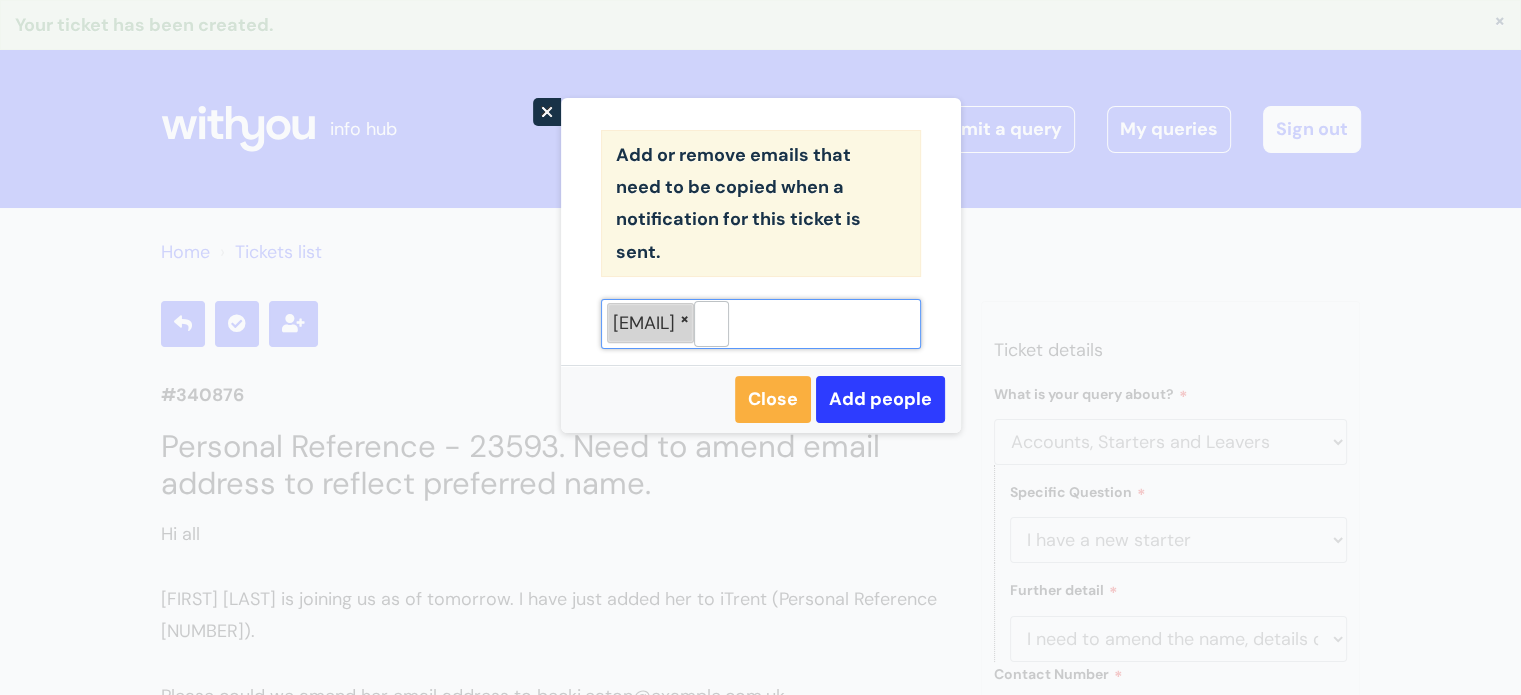 click at bounding box center [684, 315] 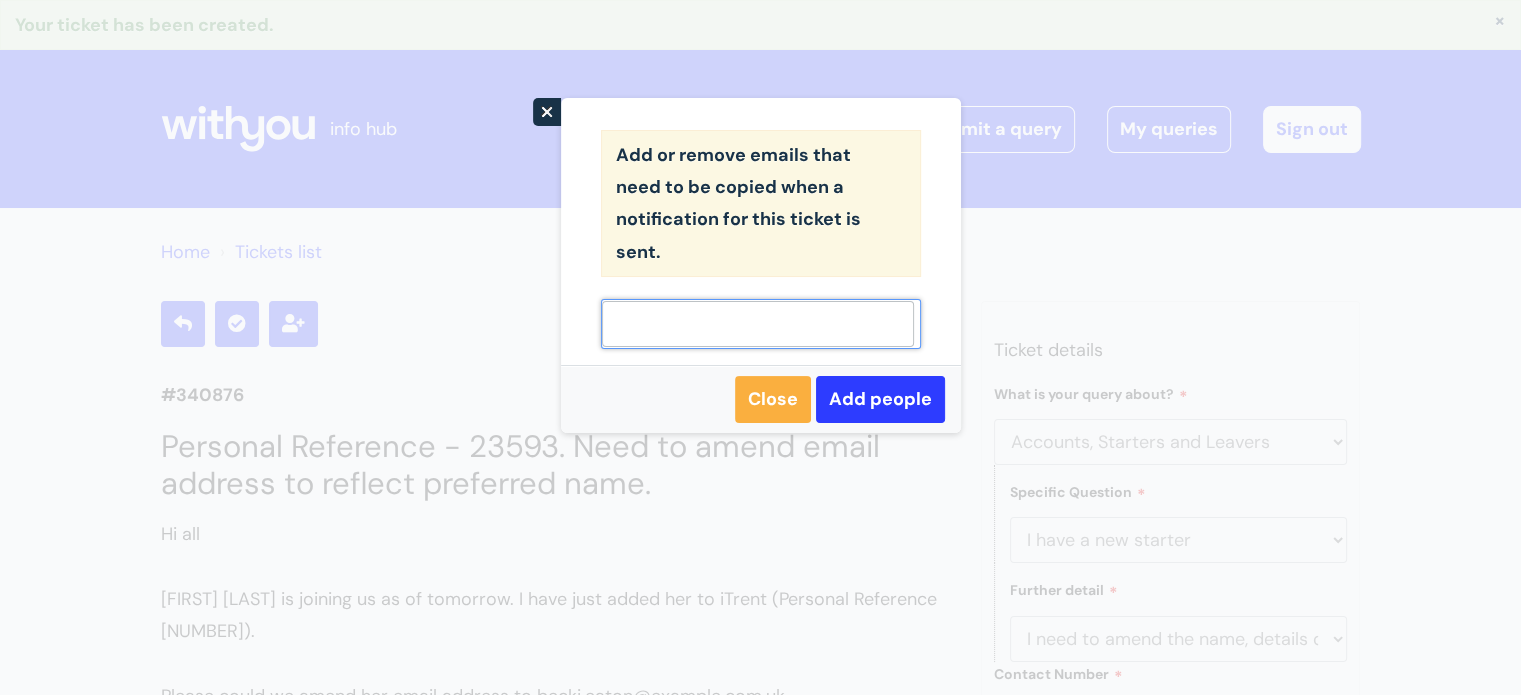 paste on "emma.chant@wearewithyou.org.uk" 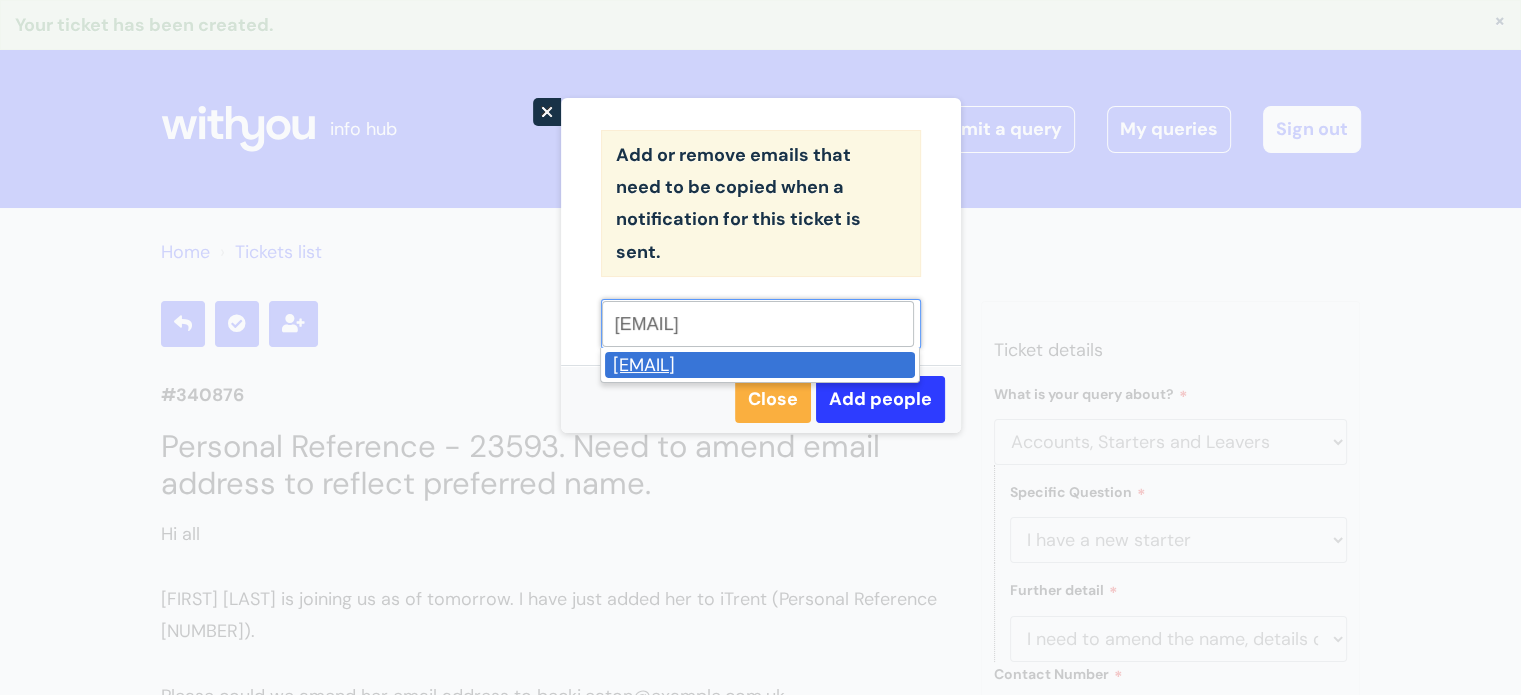 type on "emma.chant@wearewithyou.org.uk" 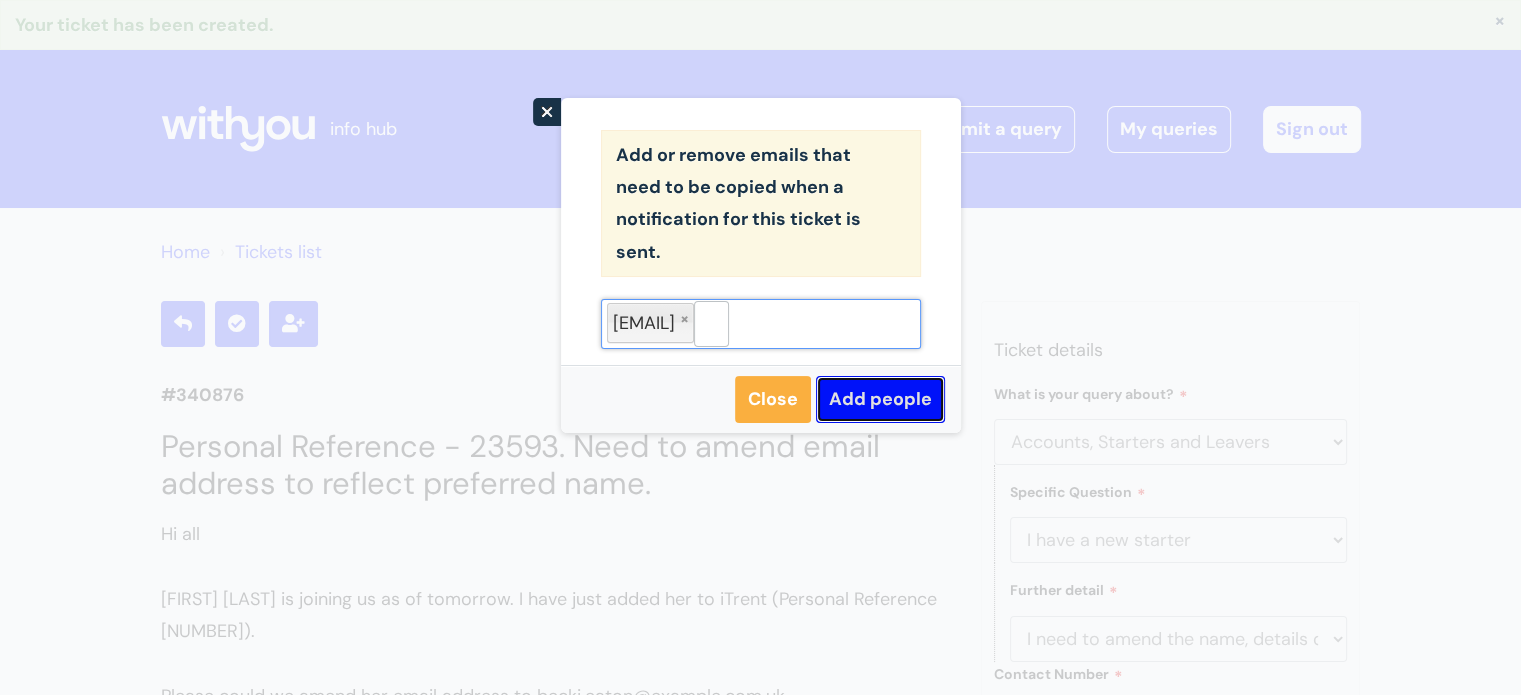click on "Add people" at bounding box center (880, 399) 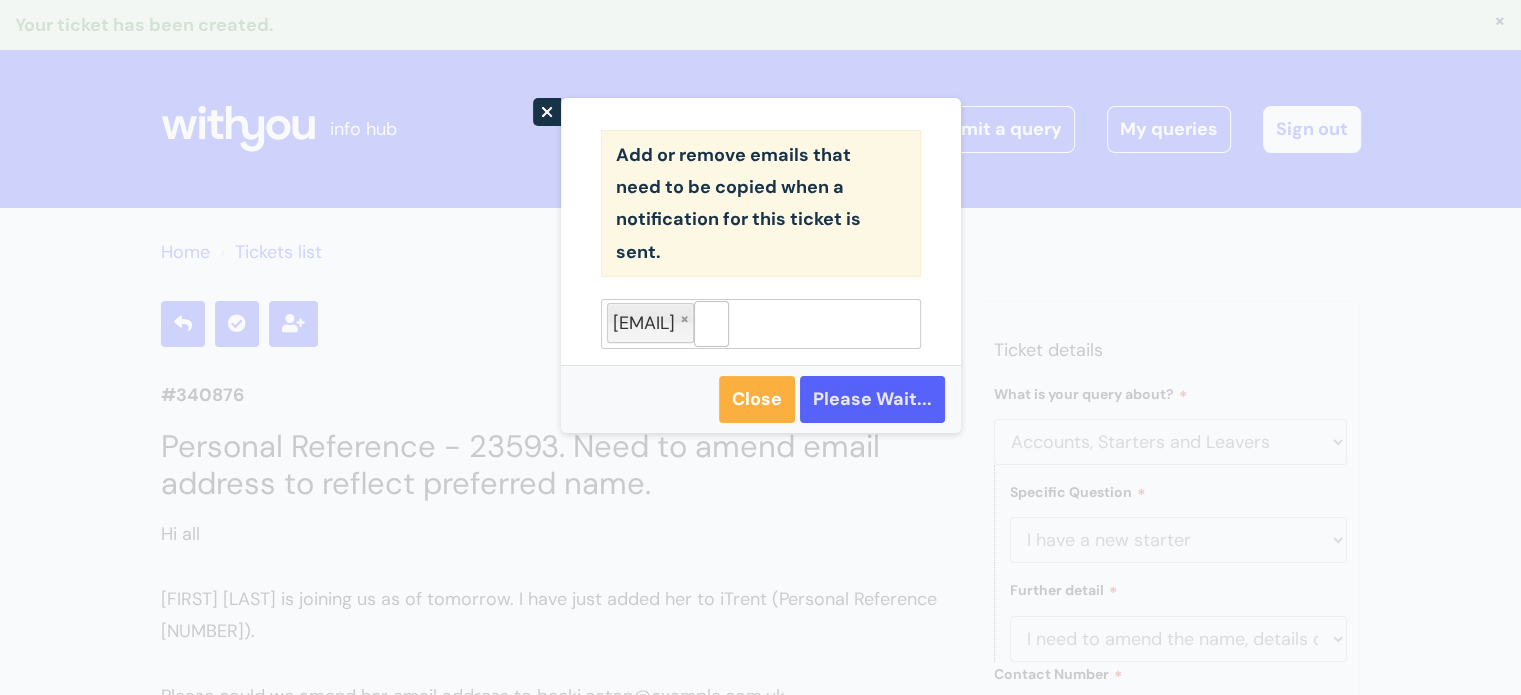 click on "Close Please Wait..." at bounding box center [761, 398] 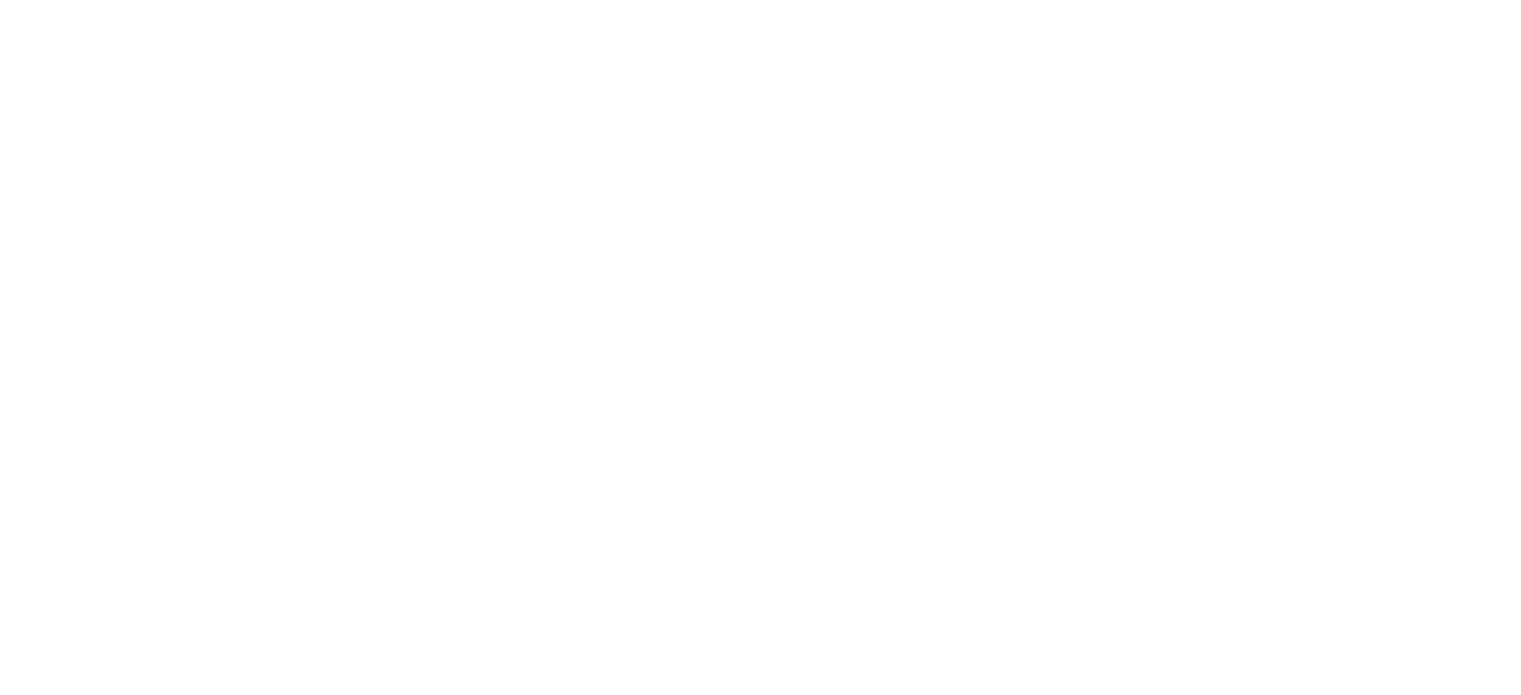 select on "Accounts, Starters and Leavers" 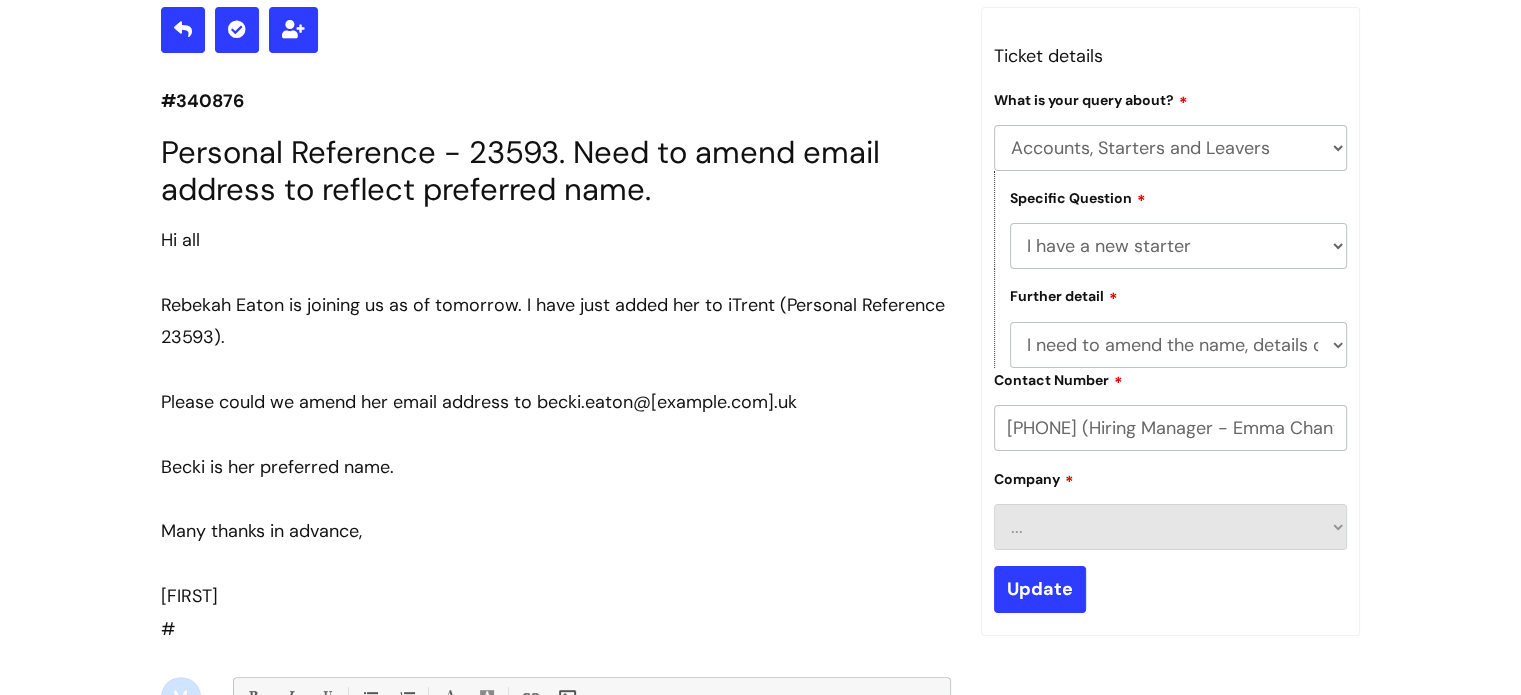 scroll, scrollTop: 0, scrollLeft: 0, axis: both 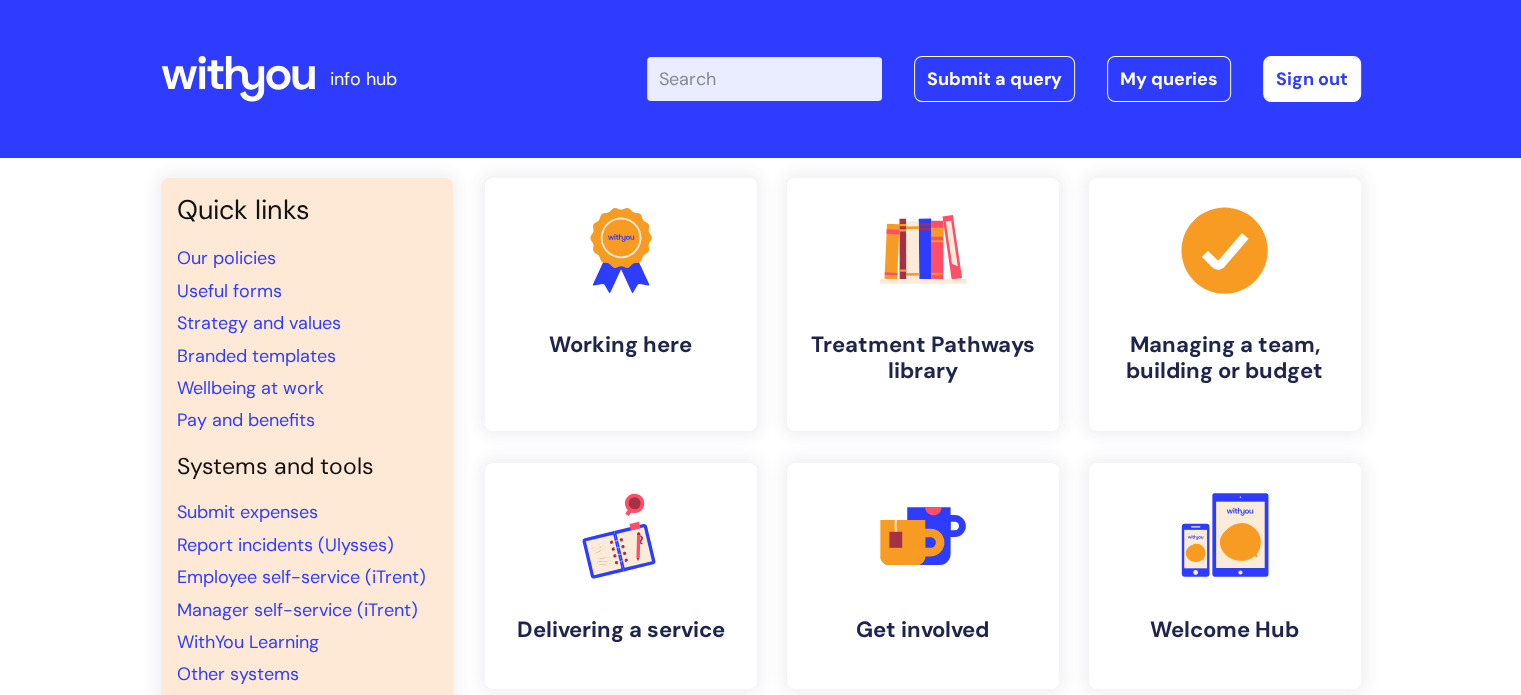 click on "Enter your search term here..." at bounding box center (764, 79) 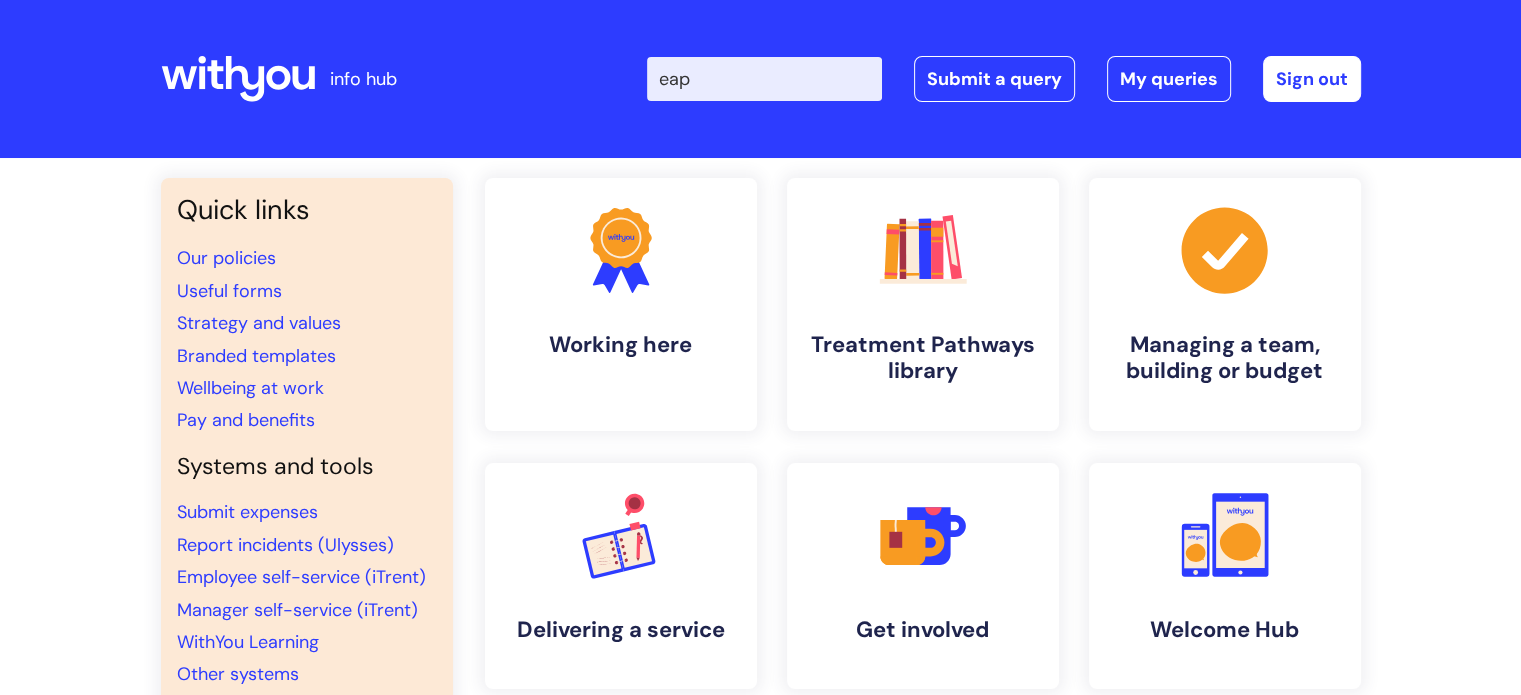 type on "eap" 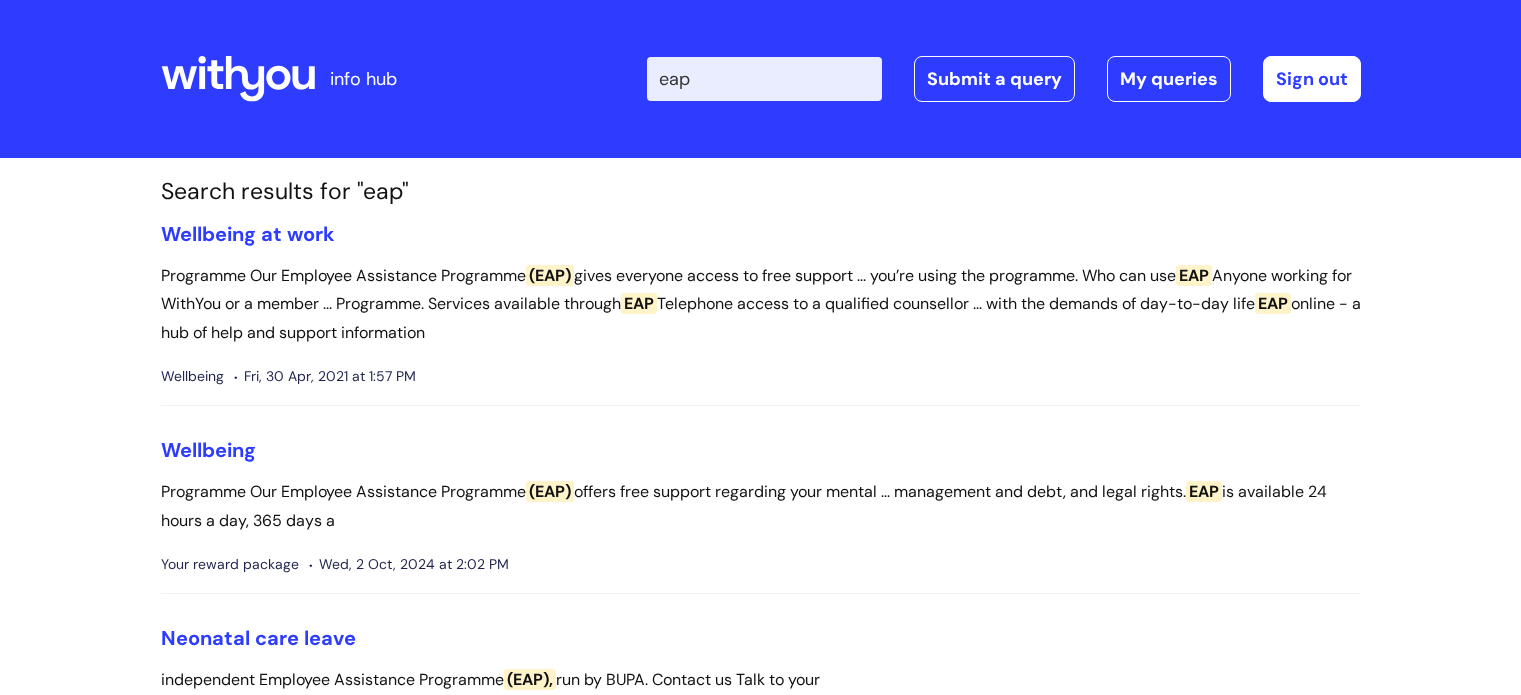 scroll, scrollTop: 0, scrollLeft: 0, axis: both 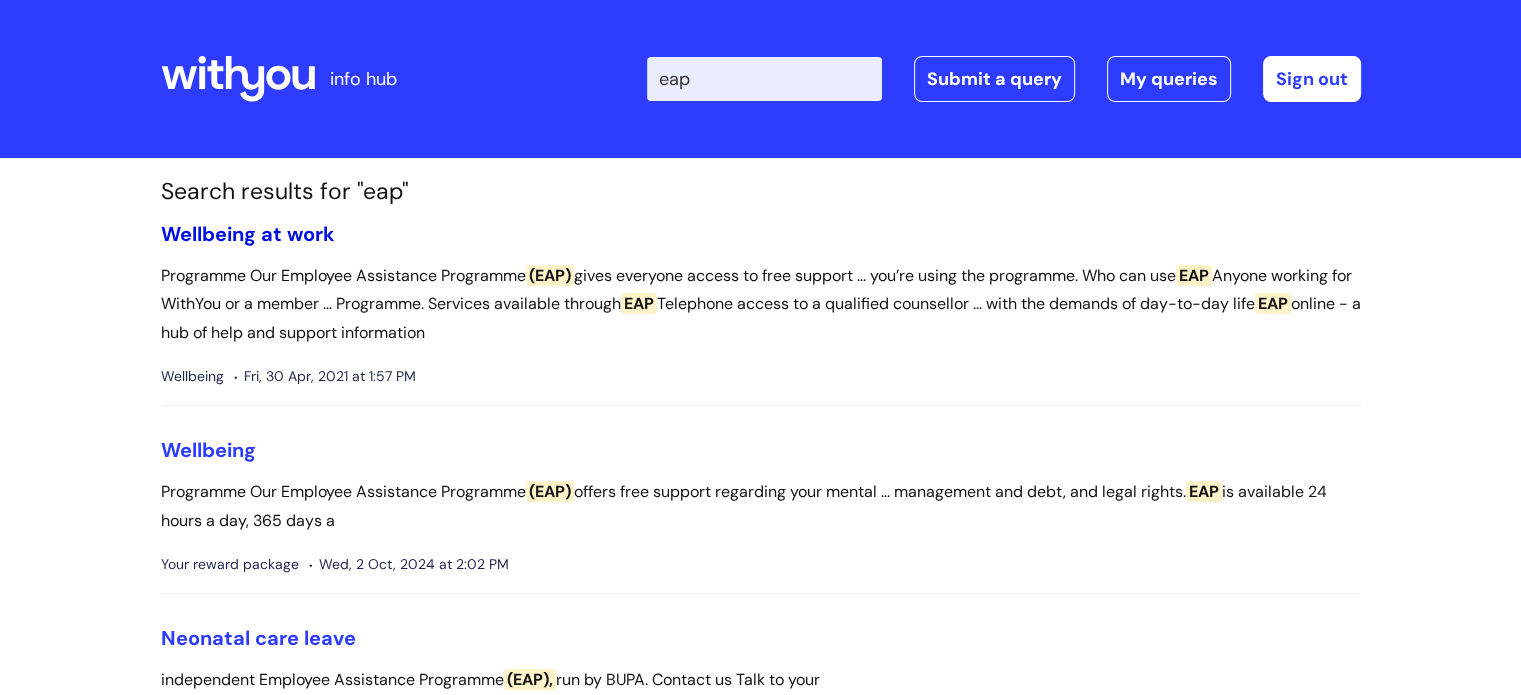 click on "Wellbeing at work" at bounding box center [248, 234] 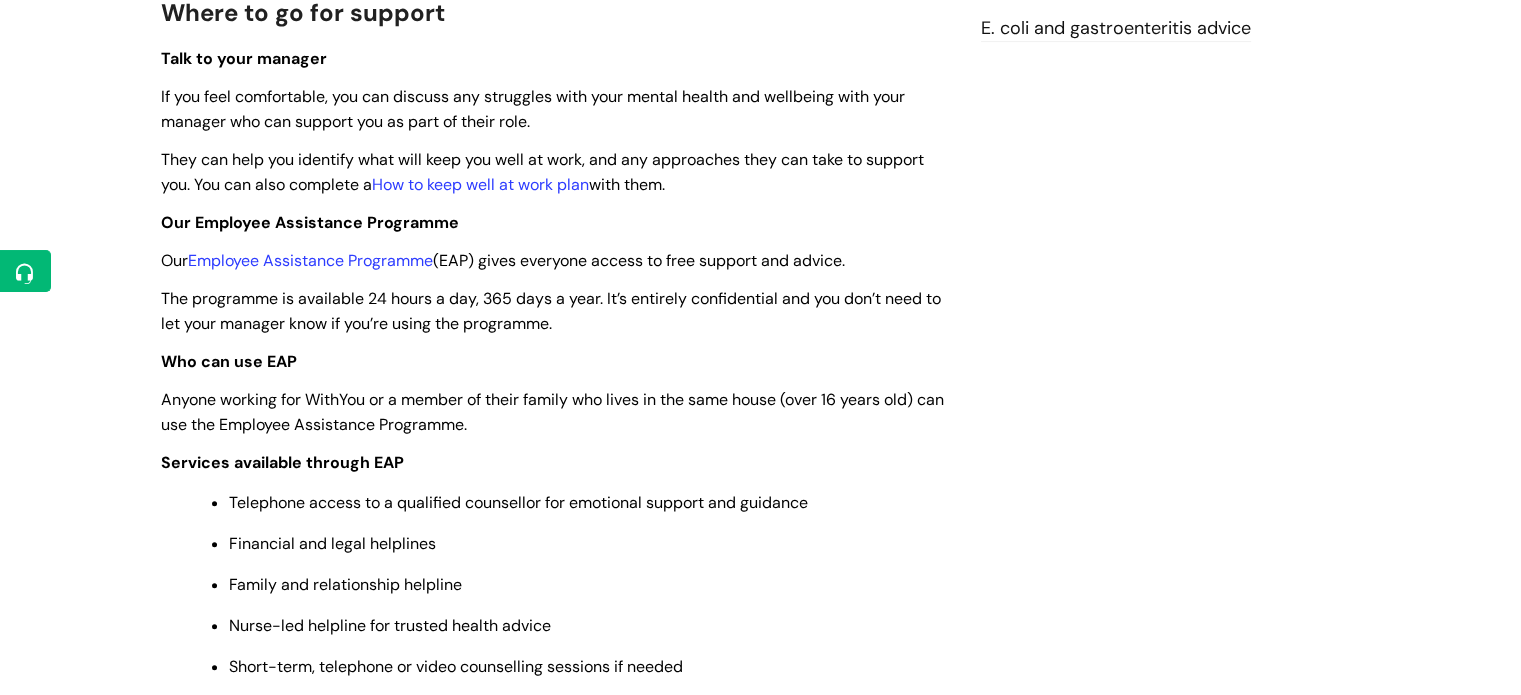 scroll, scrollTop: 579, scrollLeft: 0, axis: vertical 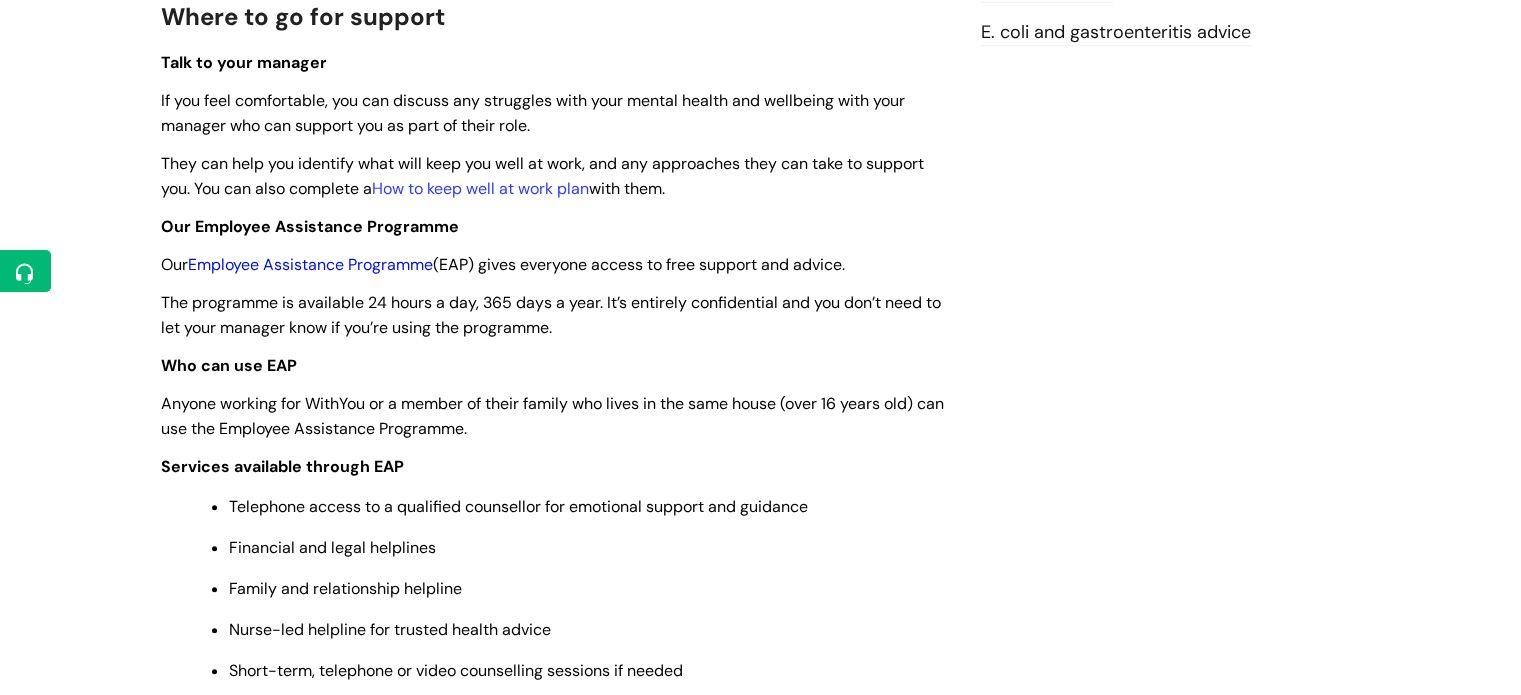 click on "Employee Assistance Programme" at bounding box center [310, 264] 